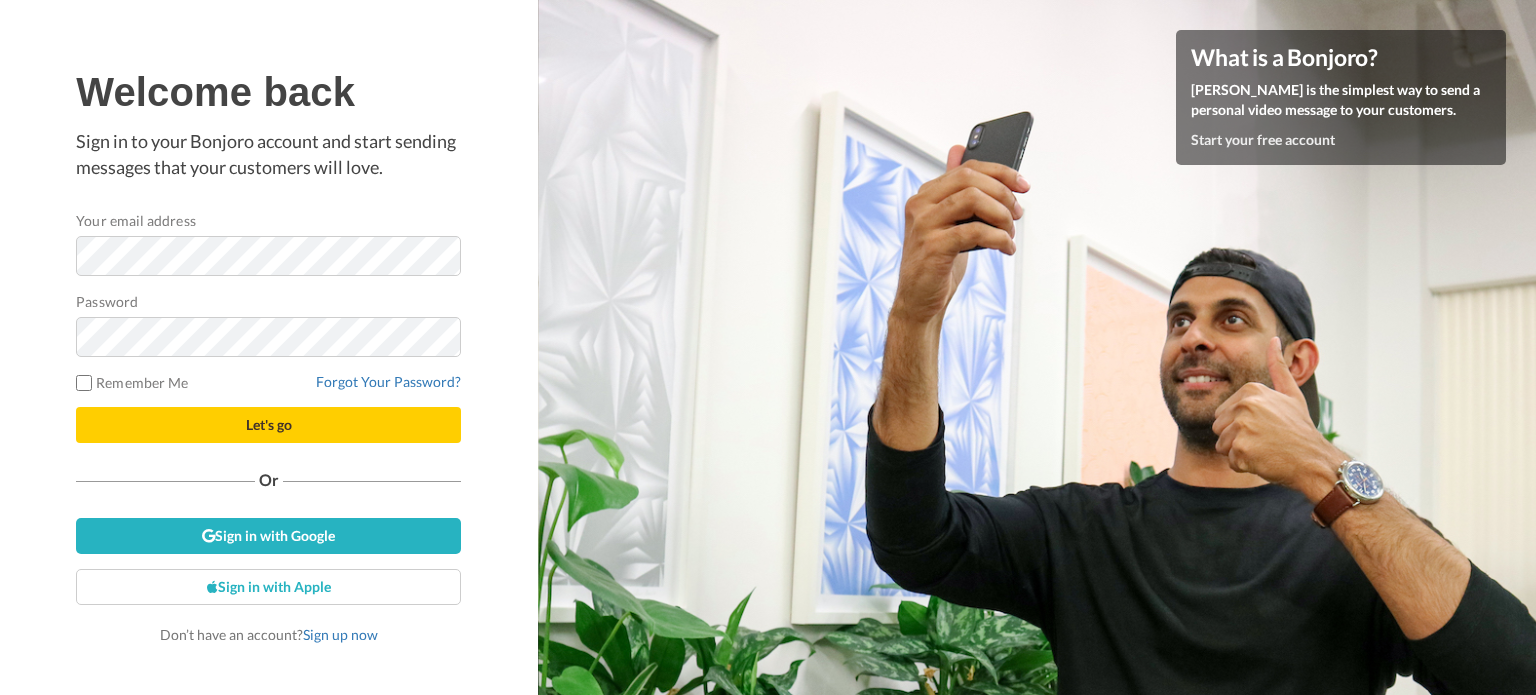 scroll, scrollTop: 0, scrollLeft: 0, axis: both 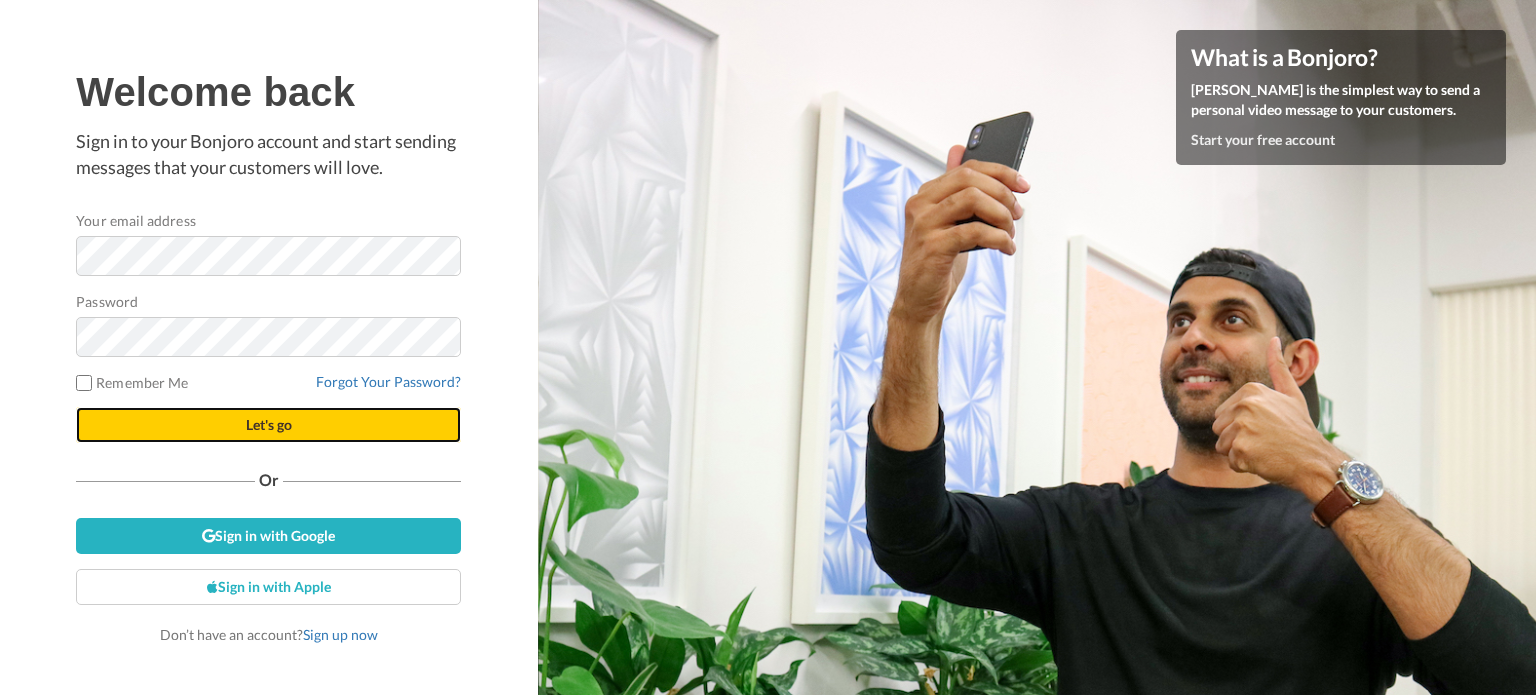 click on "Let's go" at bounding box center [268, 425] 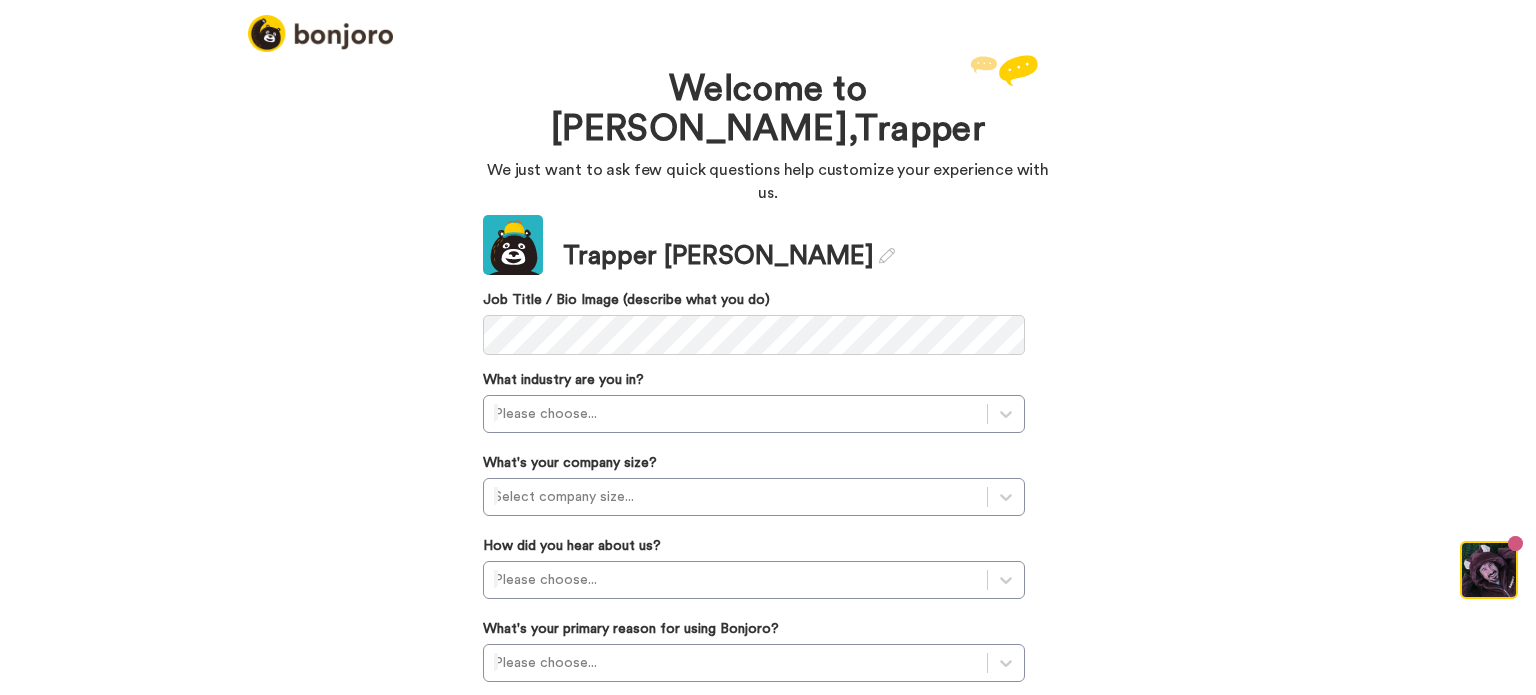scroll, scrollTop: 0, scrollLeft: 0, axis: both 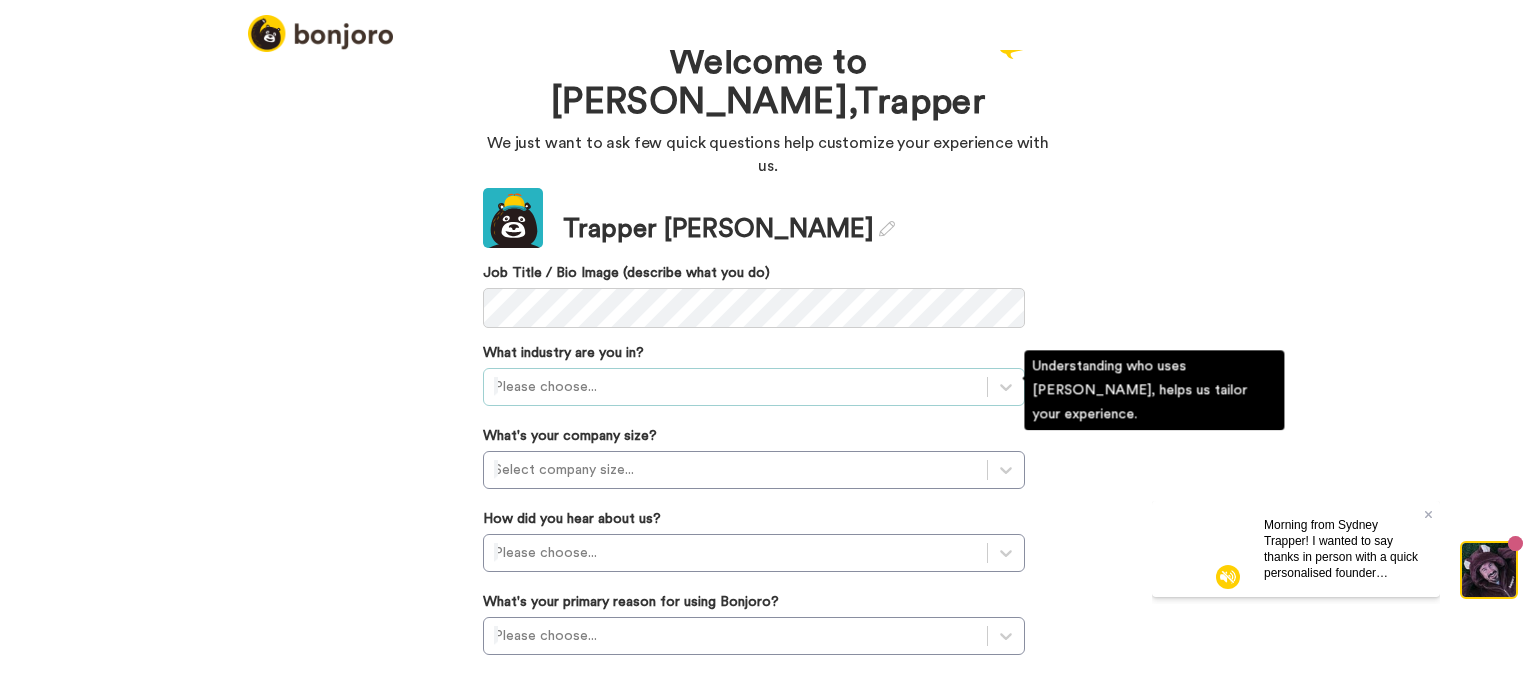 click on "Please choose..." at bounding box center [754, 387] 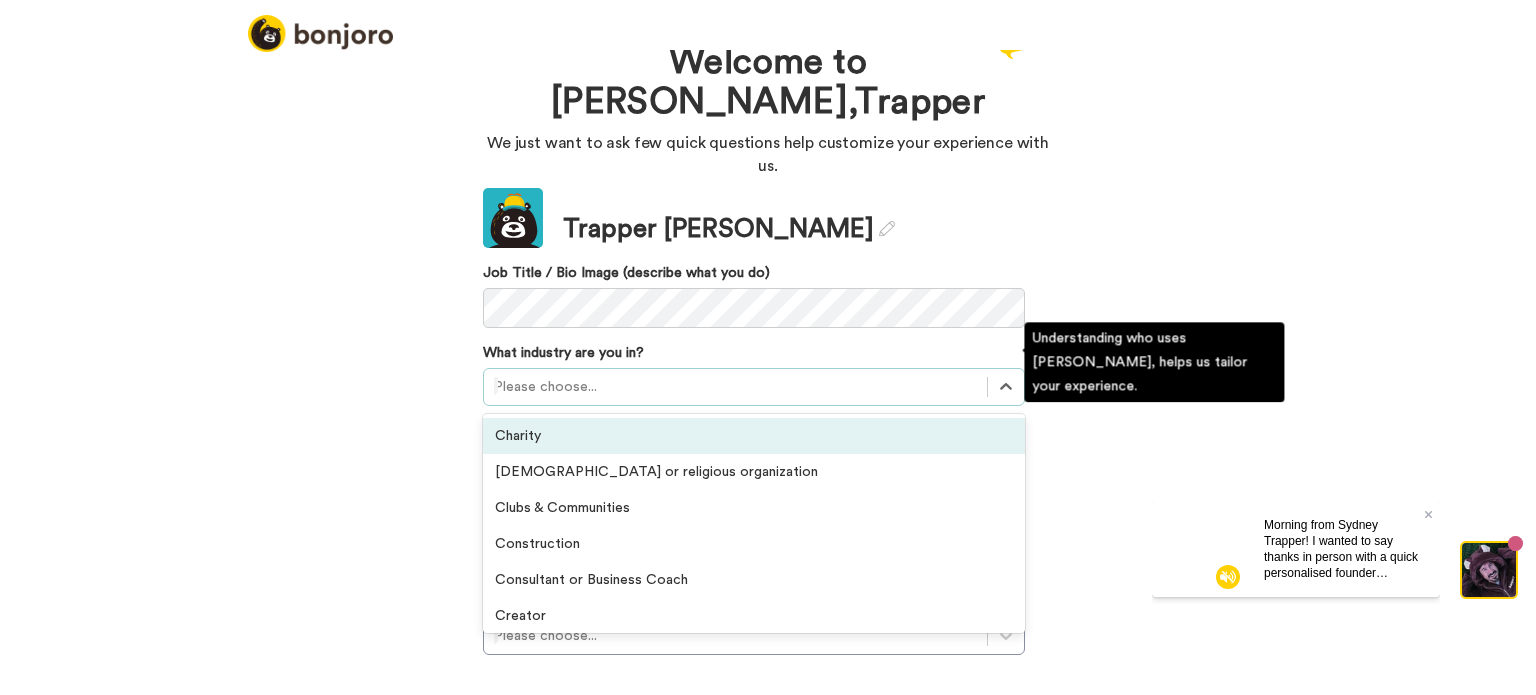 scroll, scrollTop: 30, scrollLeft: 0, axis: vertical 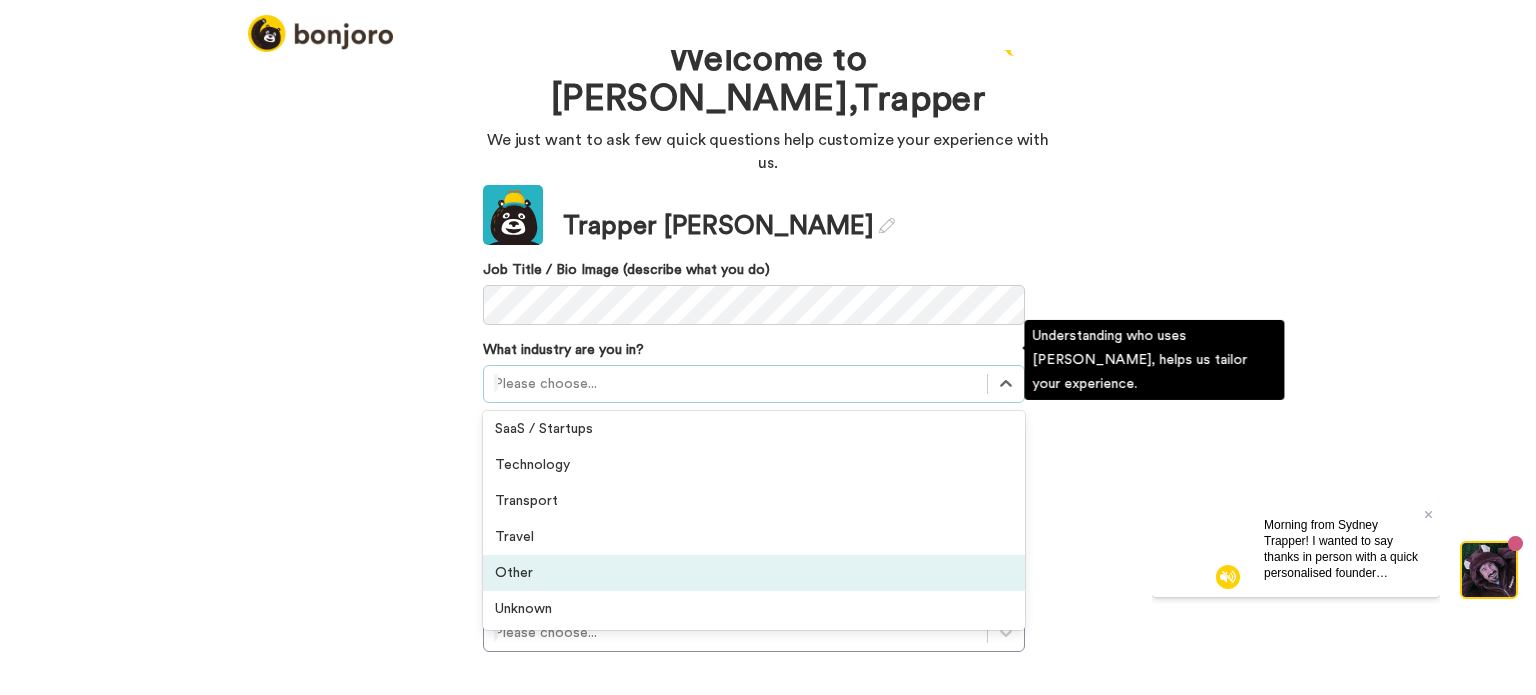 click on "Other" at bounding box center [754, 573] 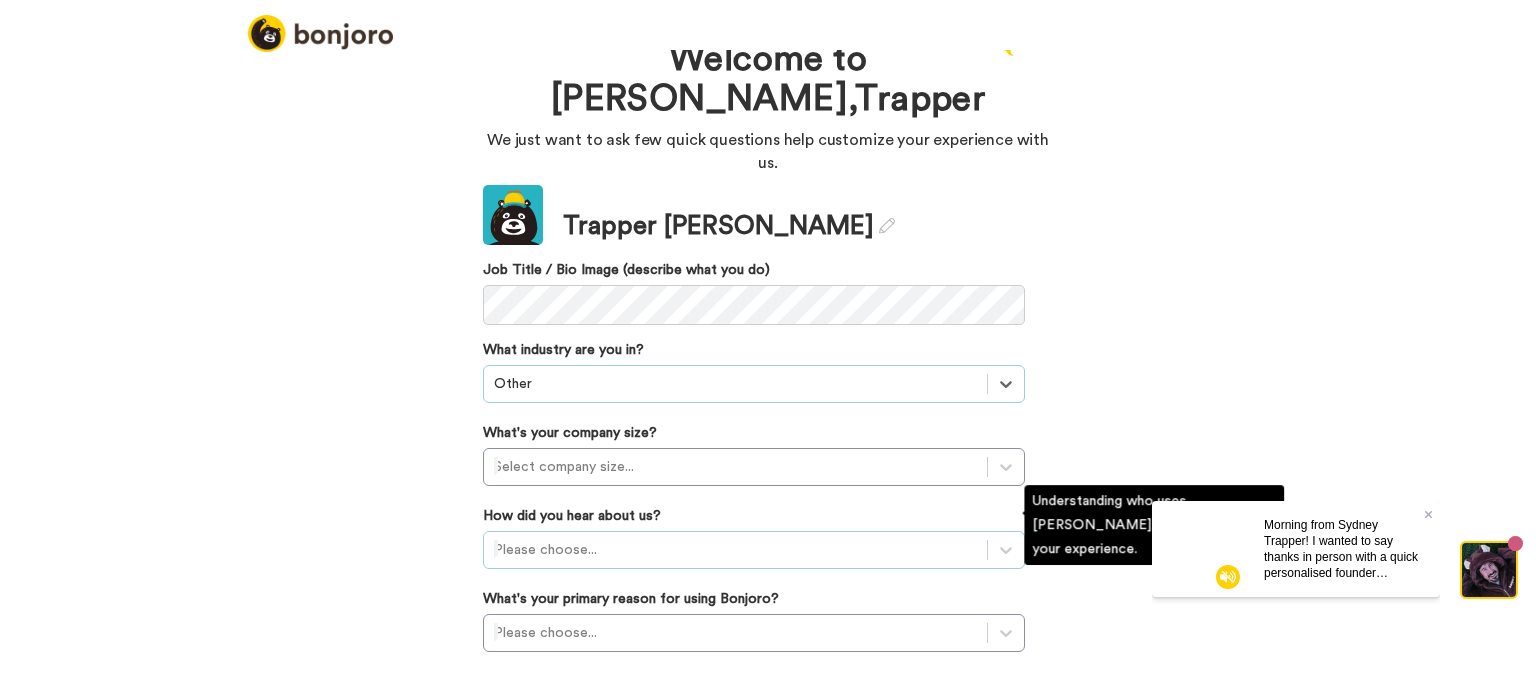 click on "Please choose..." at bounding box center (754, 550) 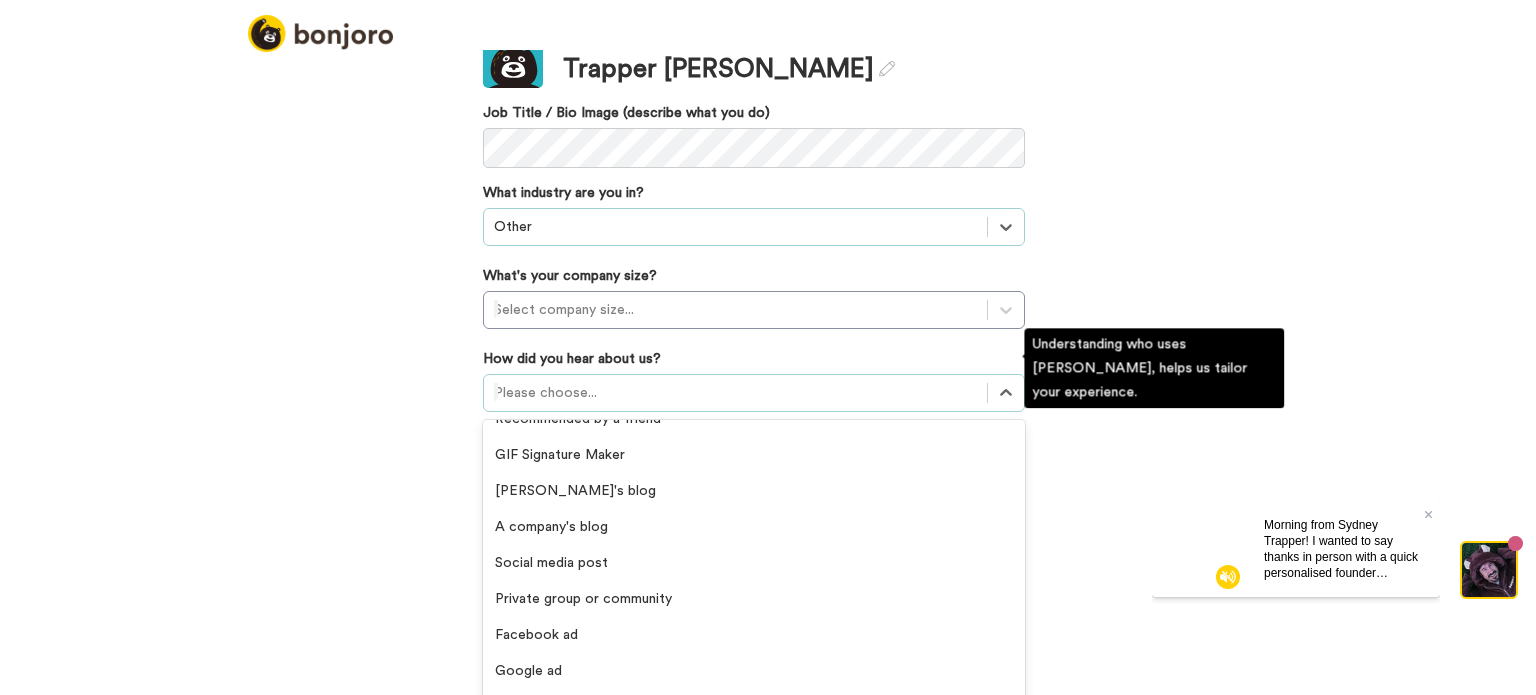 scroll, scrollTop: 0, scrollLeft: 0, axis: both 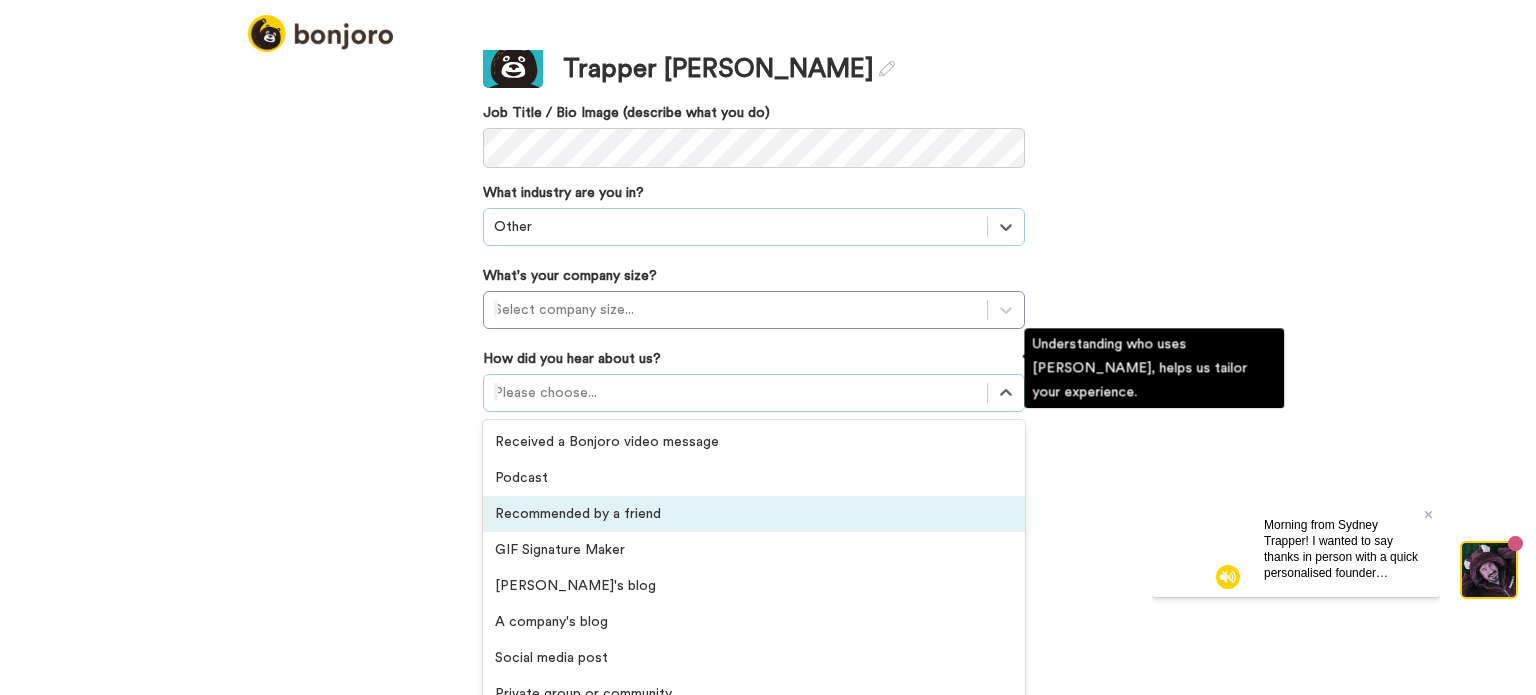 click on "Recommended by a friend" at bounding box center (754, 514) 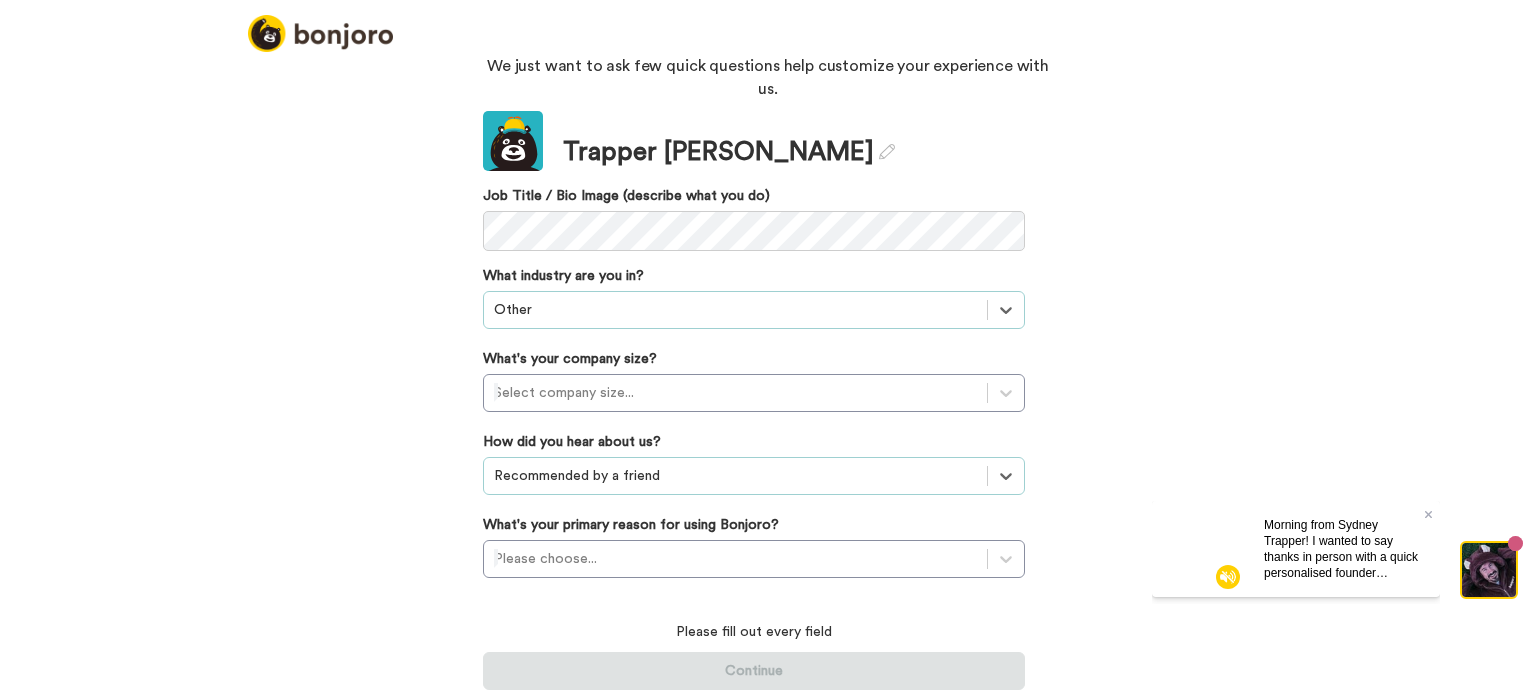 scroll, scrollTop: 78, scrollLeft: 0, axis: vertical 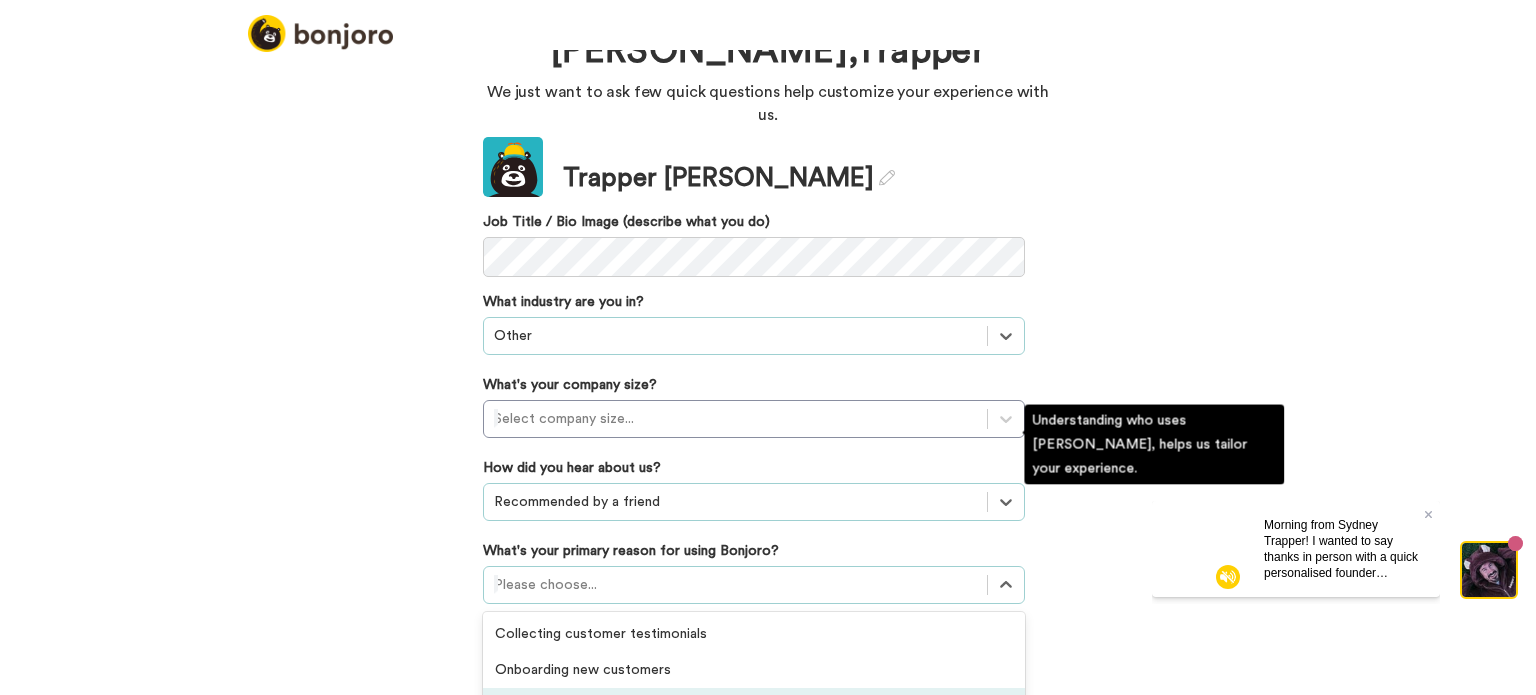 click on "option Converting leads focused, 3 of 6. 6 results available. Use Up and Down to choose options, press Enter to select the currently focused option, press Escape to exit the menu, press Tab to select the option and exit the menu. Please choose... Collecting customer testimonials Onboarding new customers Converting leads Thanking customers or donors Retaining existing customers Activating customers" at bounding box center [754, 585] 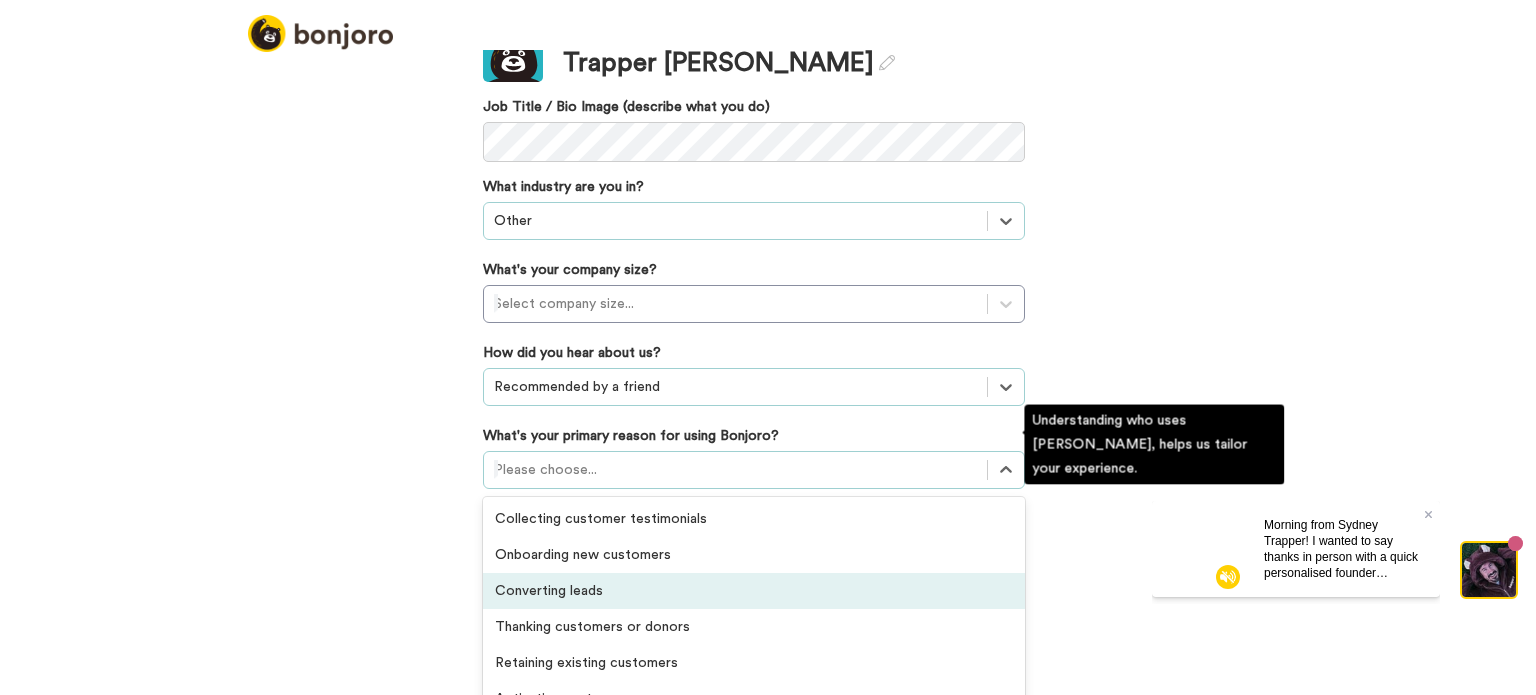 click on "Converting leads" at bounding box center [754, 591] 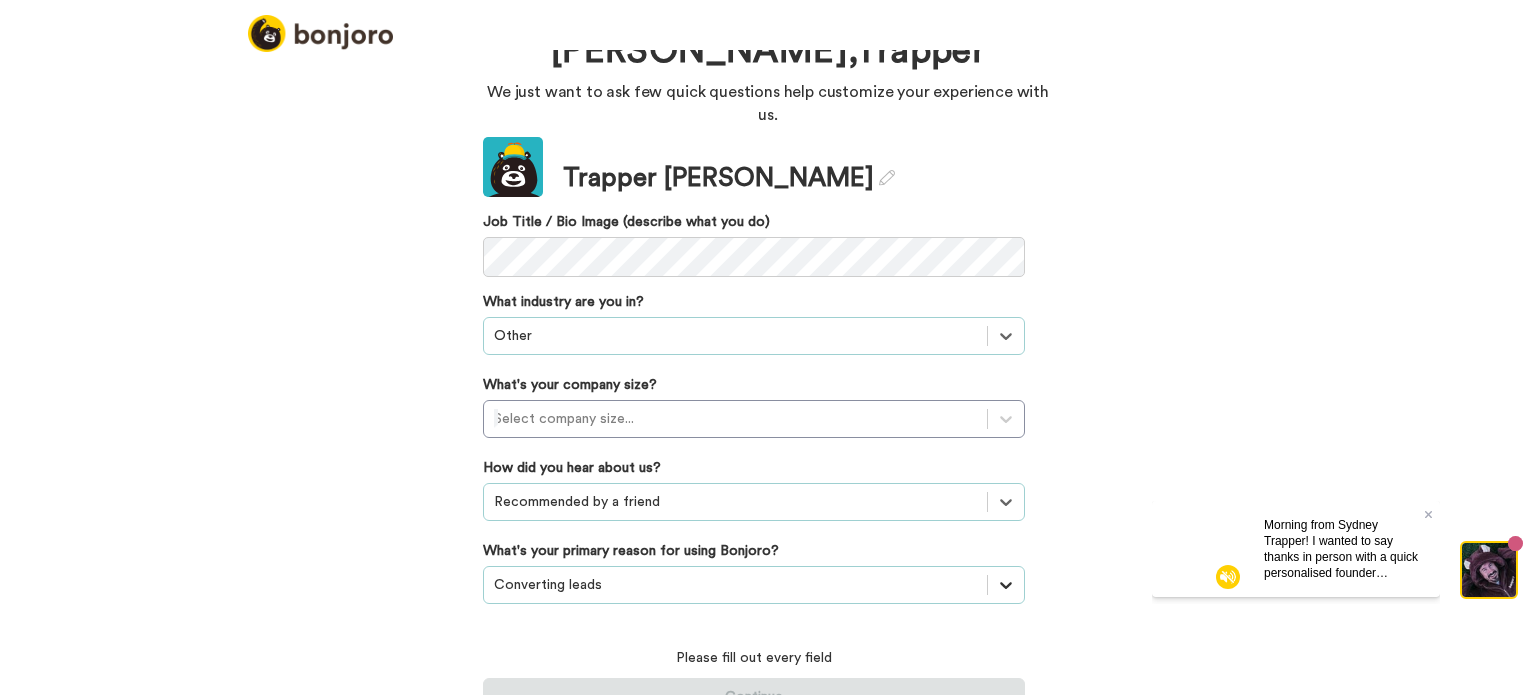 click on "option Converting leads, selected.   Select is focused ,type to refine list, press Down to open the menu,  Converting leads" at bounding box center (754, 585) 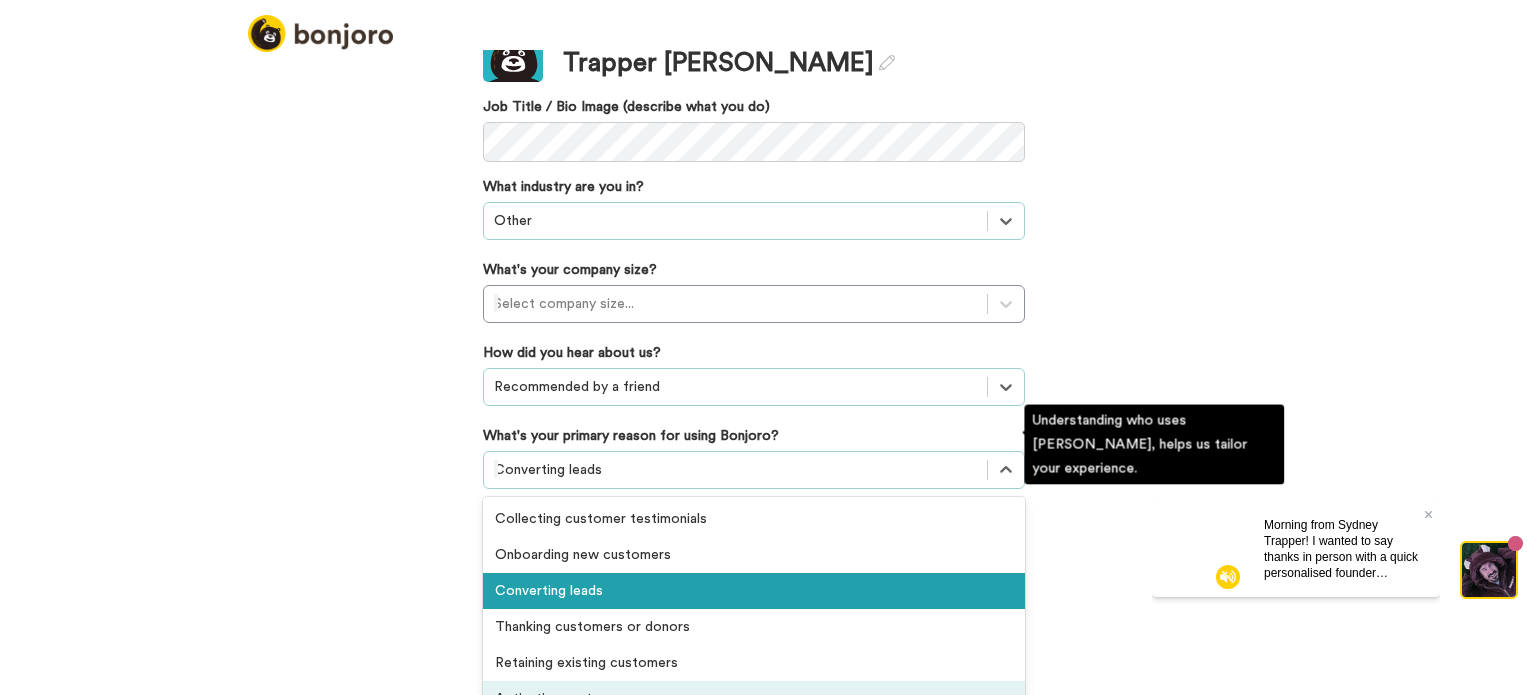 click on "Activating customers" at bounding box center [754, 699] 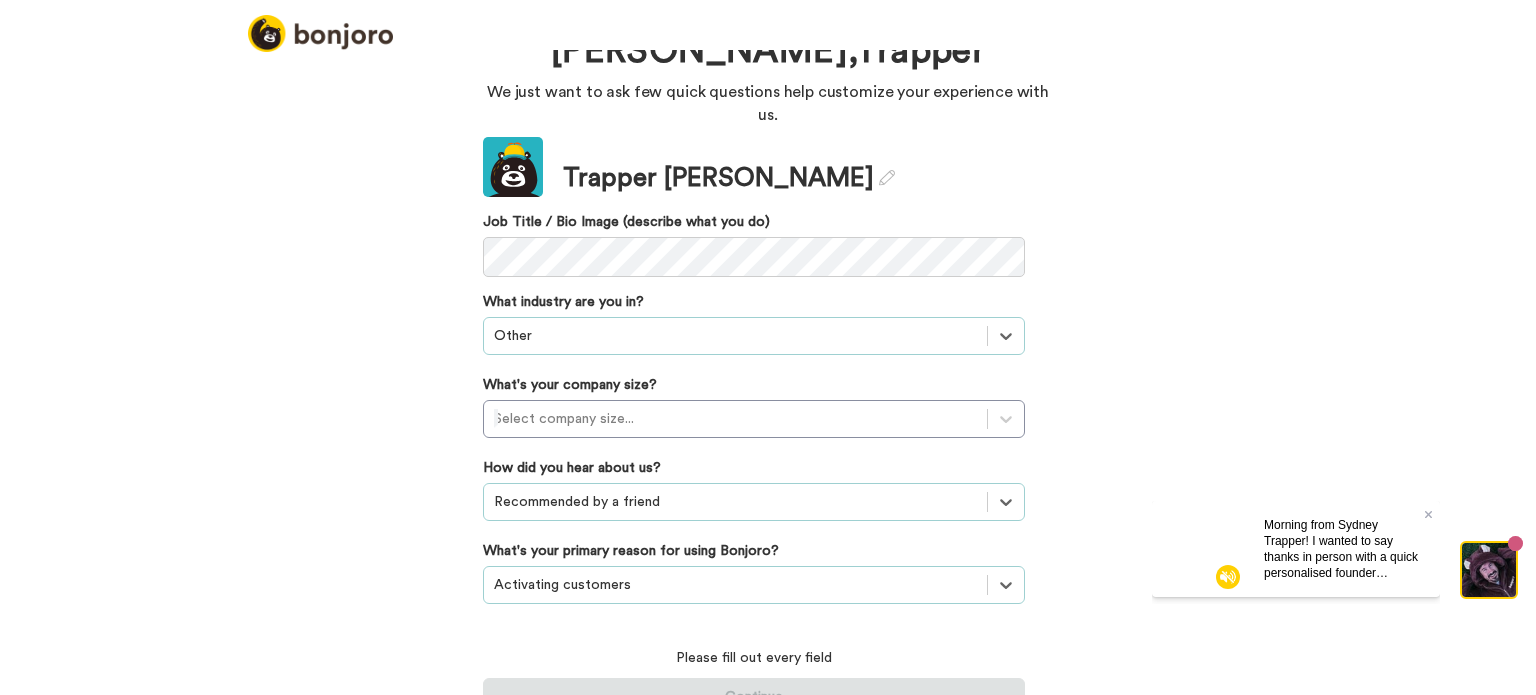 scroll, scrollTop: 46, scrollLeft: 0, axis: vertical 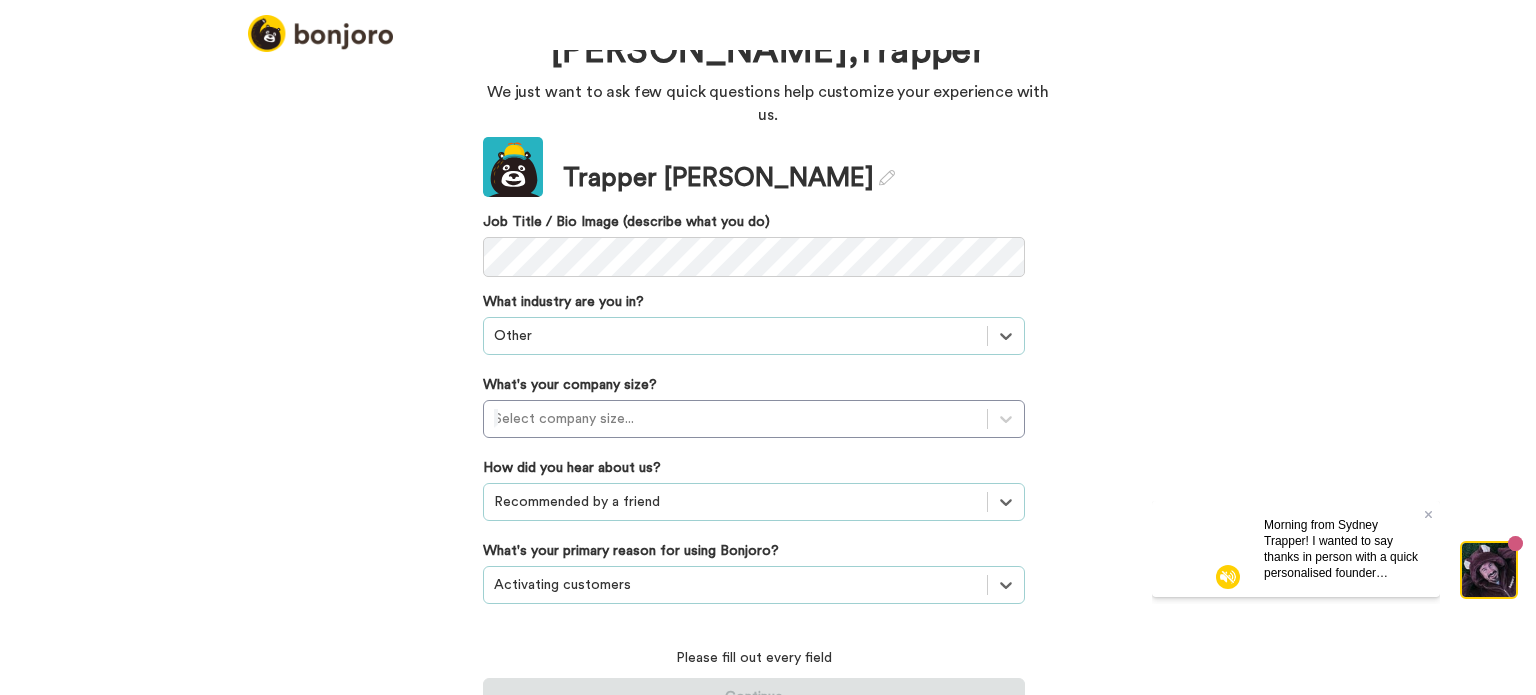 click on "Please fill out every field" at bounding box center (754, 658) 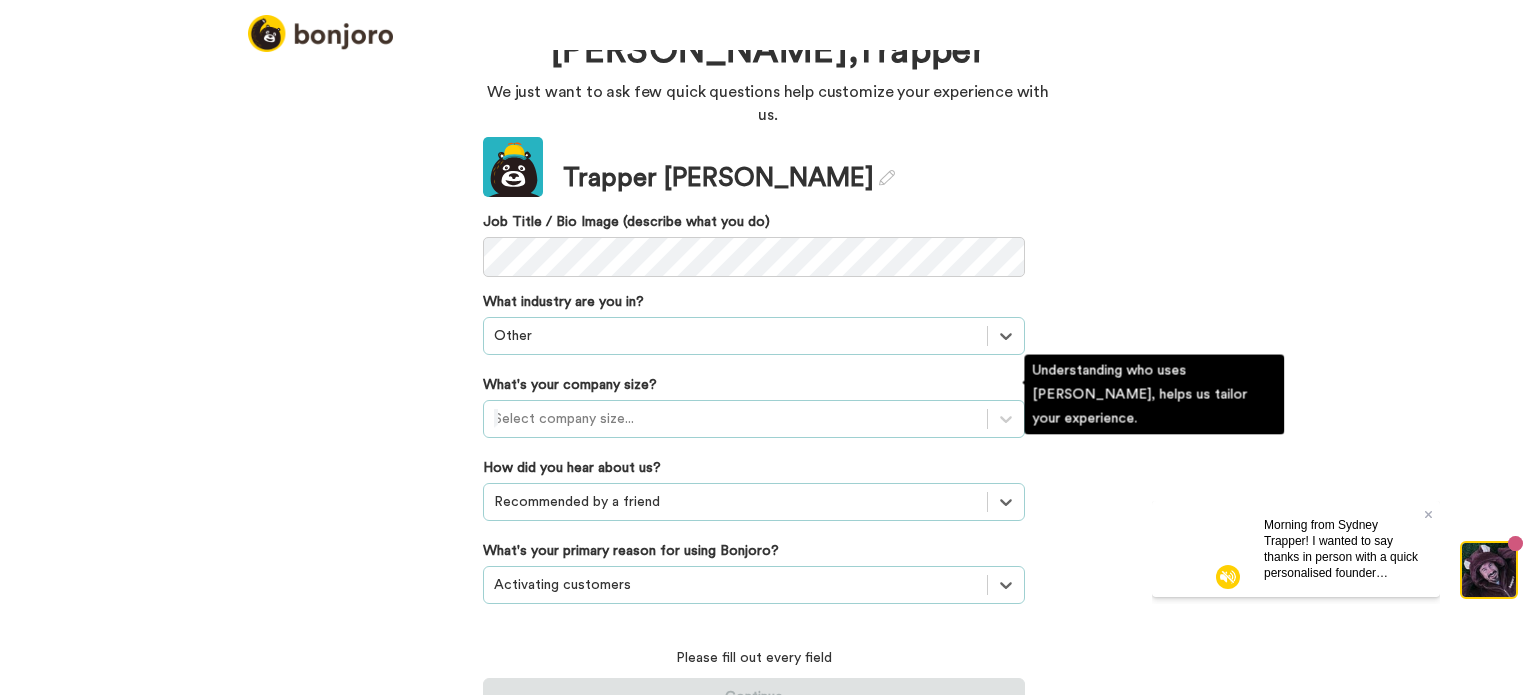 click at bounding box center [735, 419] 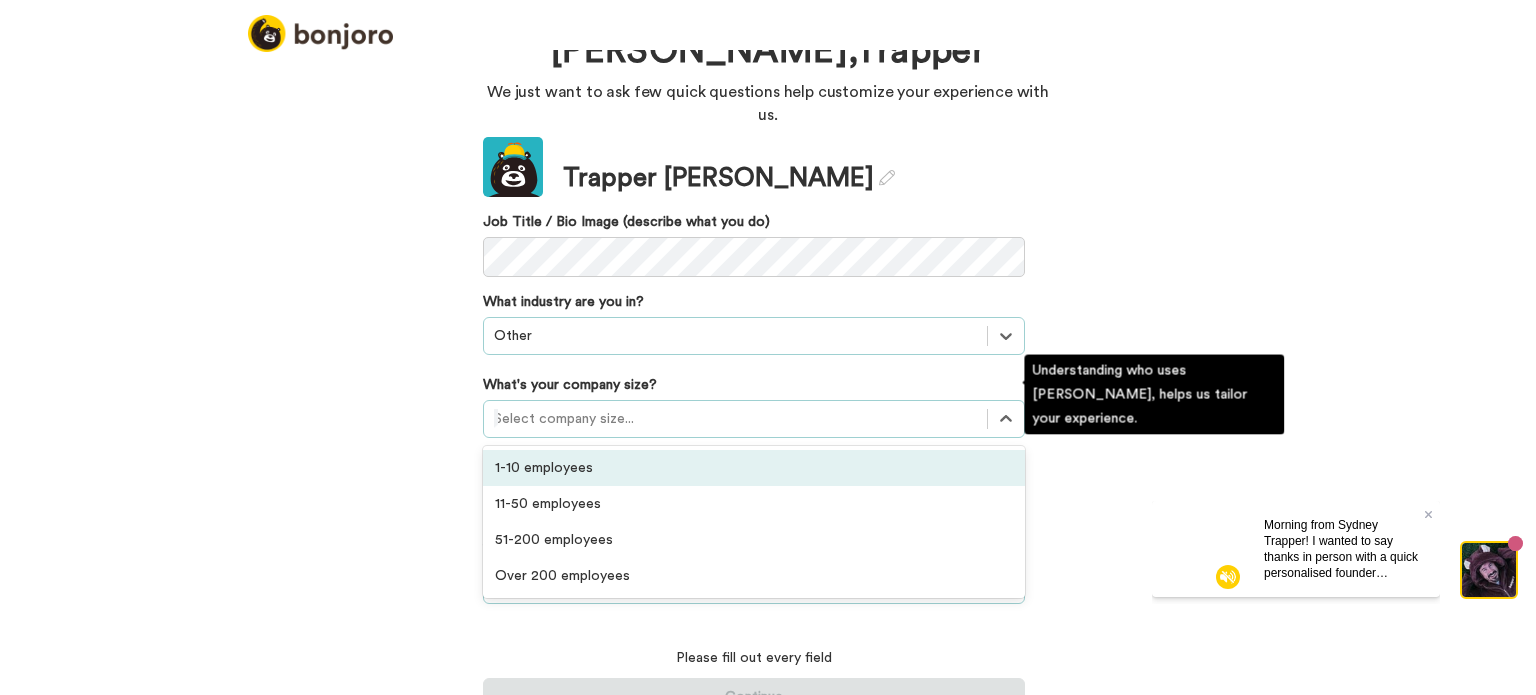 click on "1-10 employees" at bounding box center (754, 468) 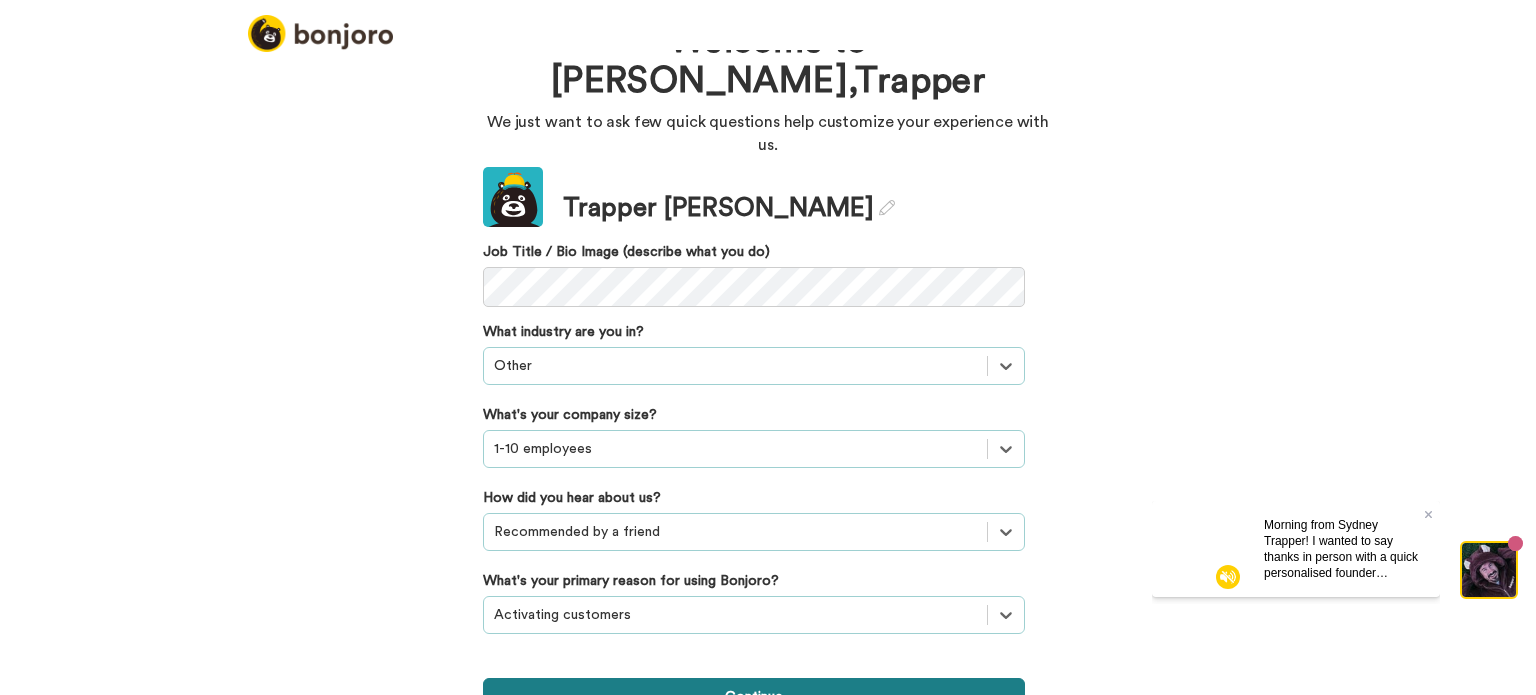click on "Continue" at bounding box center [754, 697] 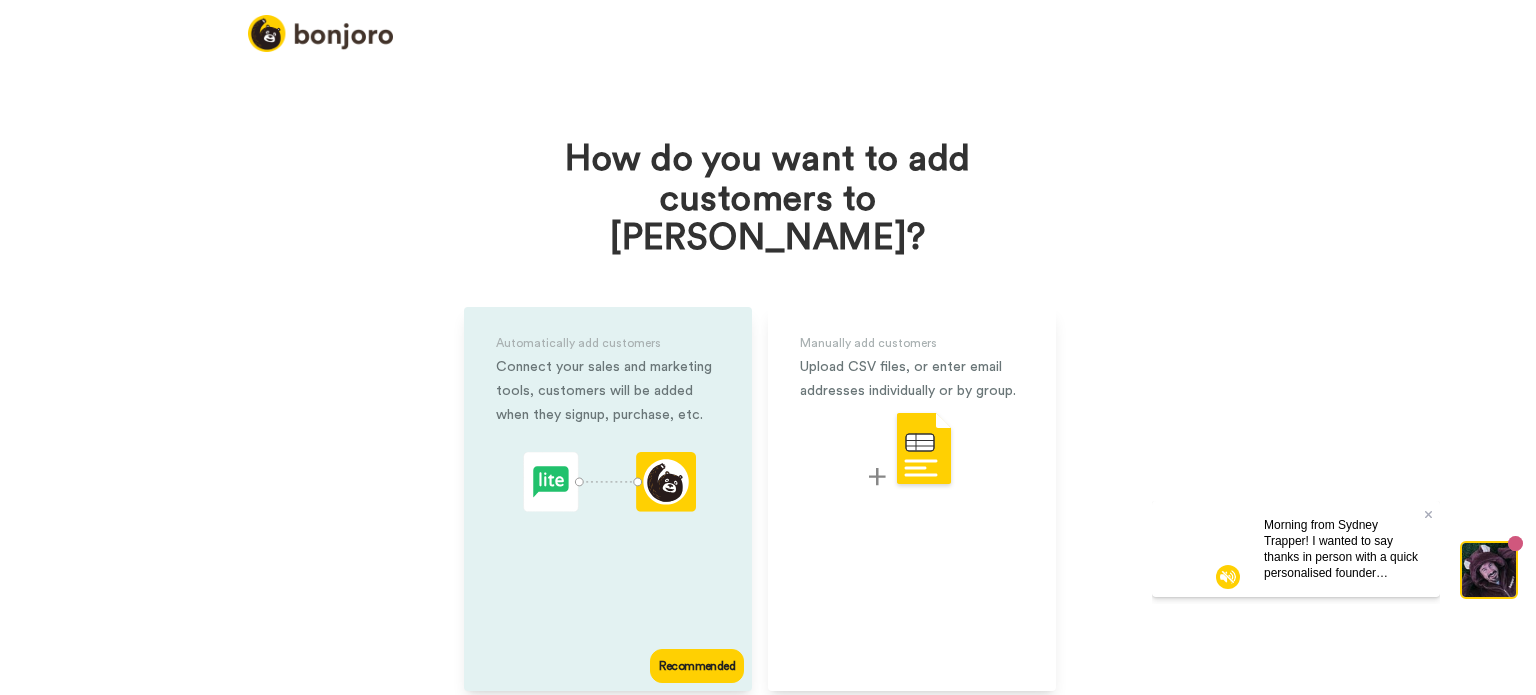 drag, startPoint x: 676, startPoint y: 624, endPoint x: 563, endPoint y: 523, distance: 151.55856 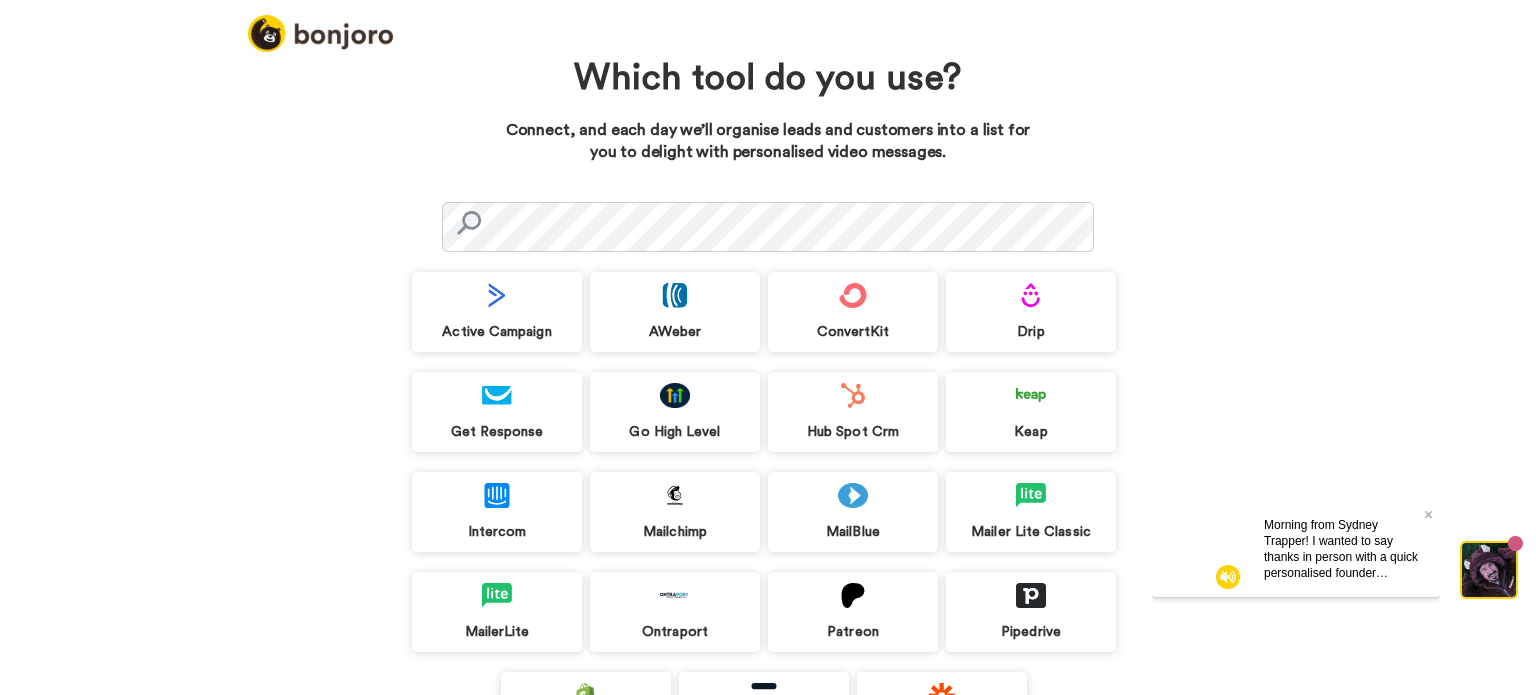 scroll, scrollTop: 155, scrollLeft: 0, axis: vertical 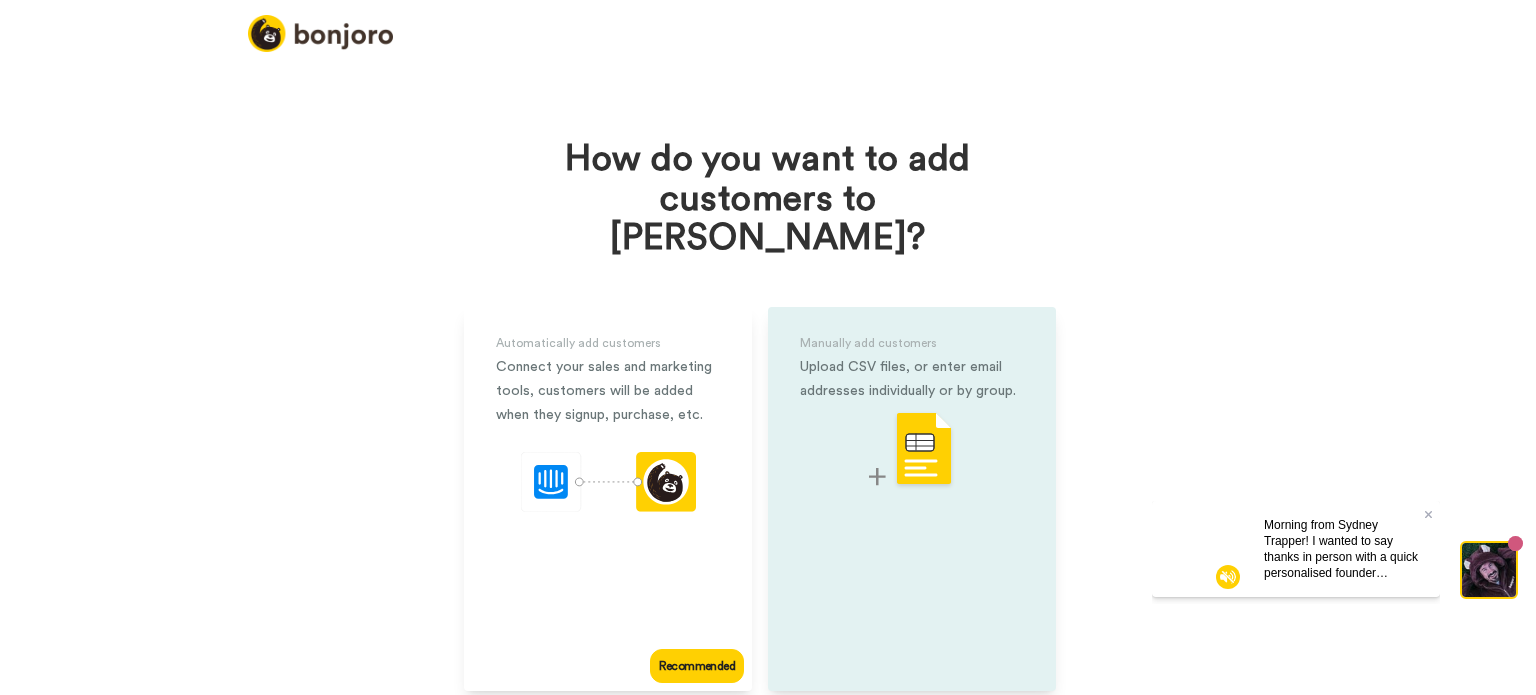 click at bounding box center (912, 450) 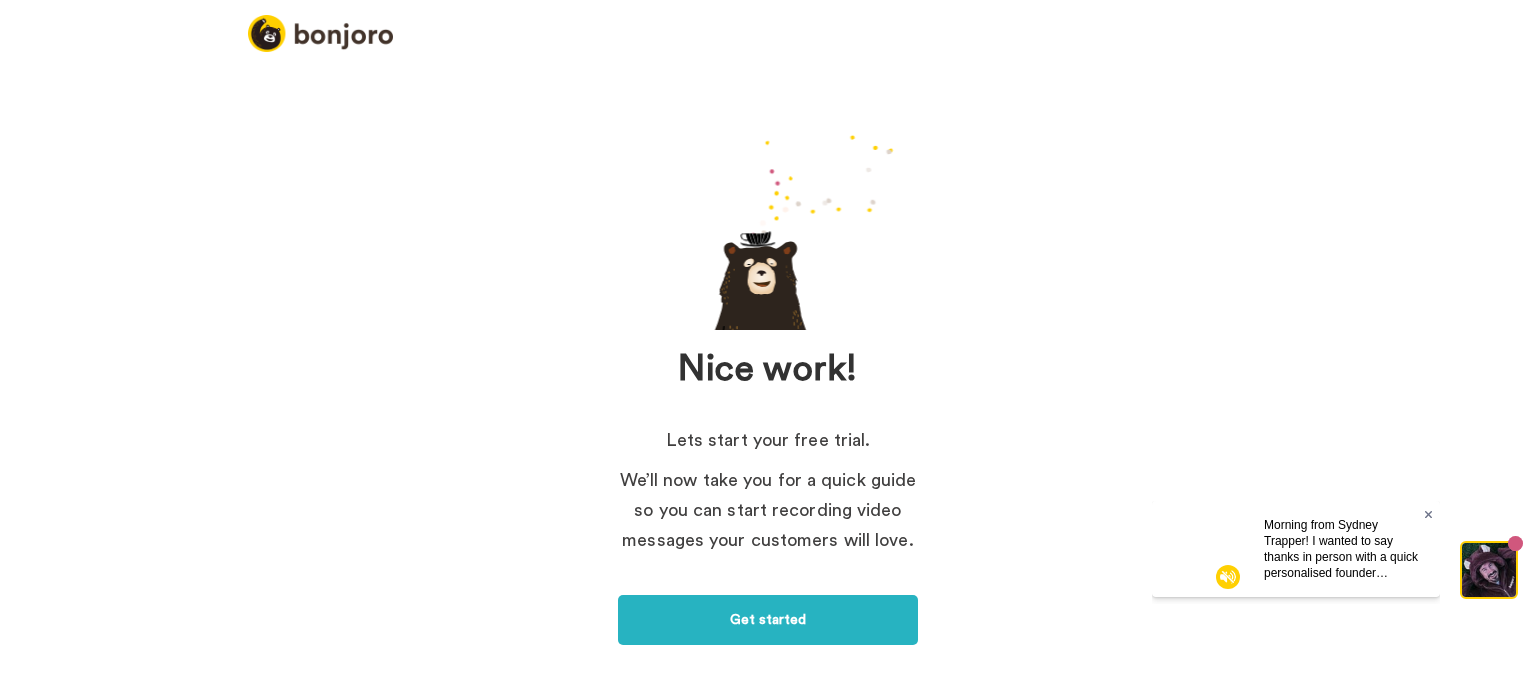 click 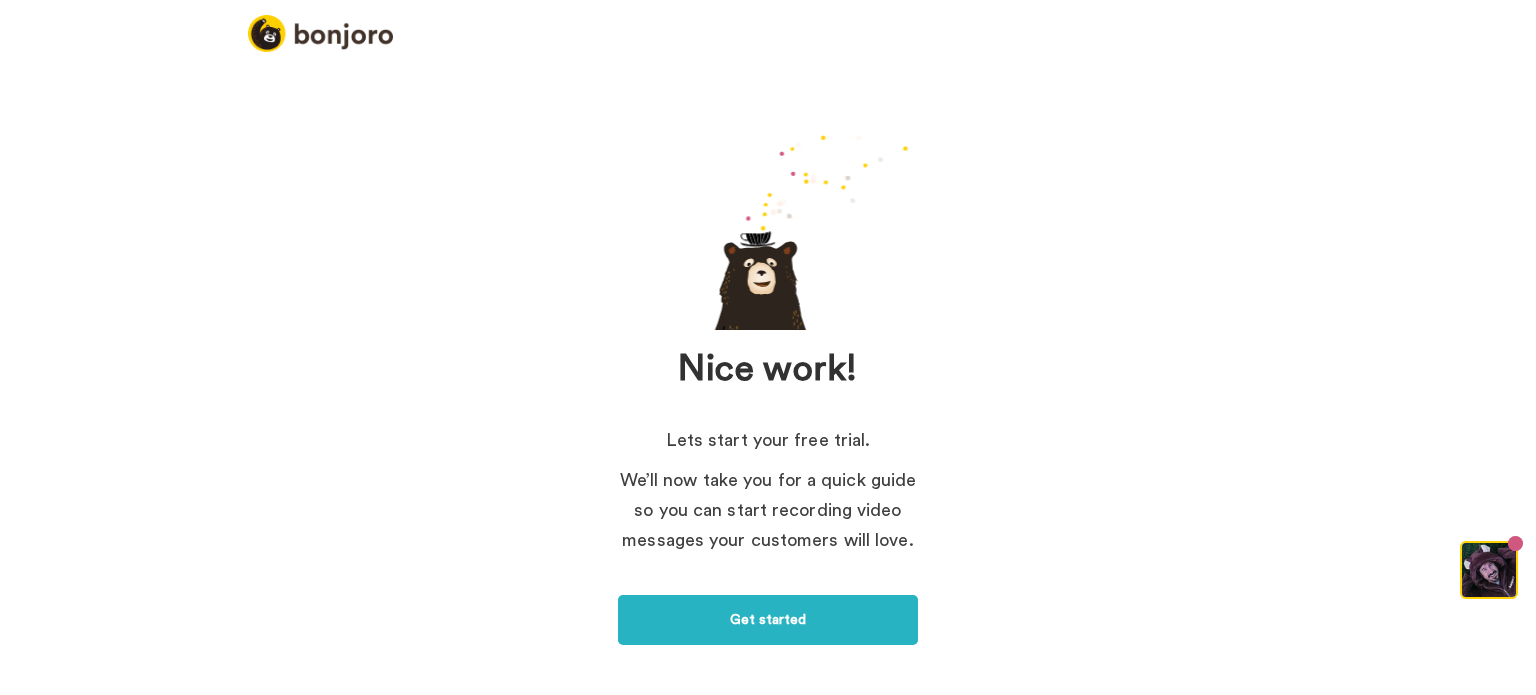 click at bounding box center (1515, 543) 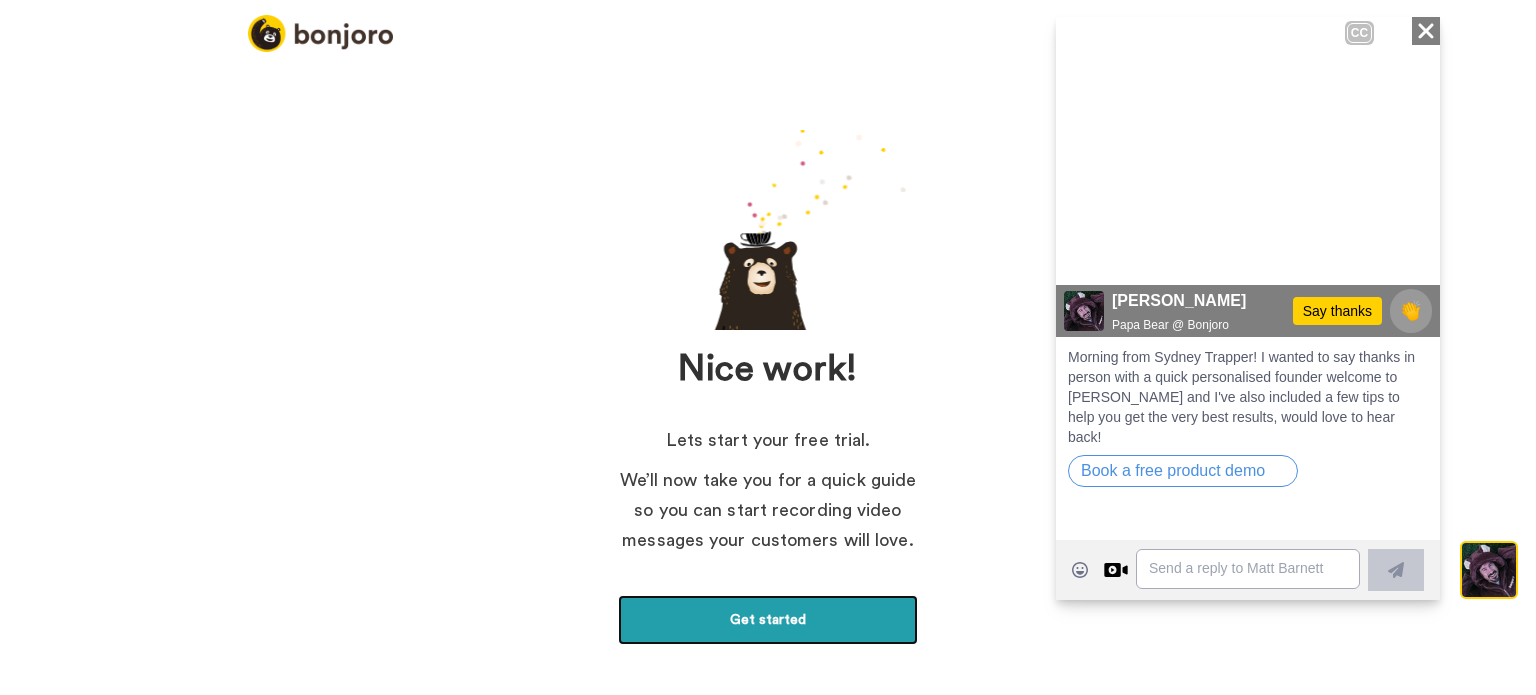 click on "Get started" at bounding box center (768, 620) 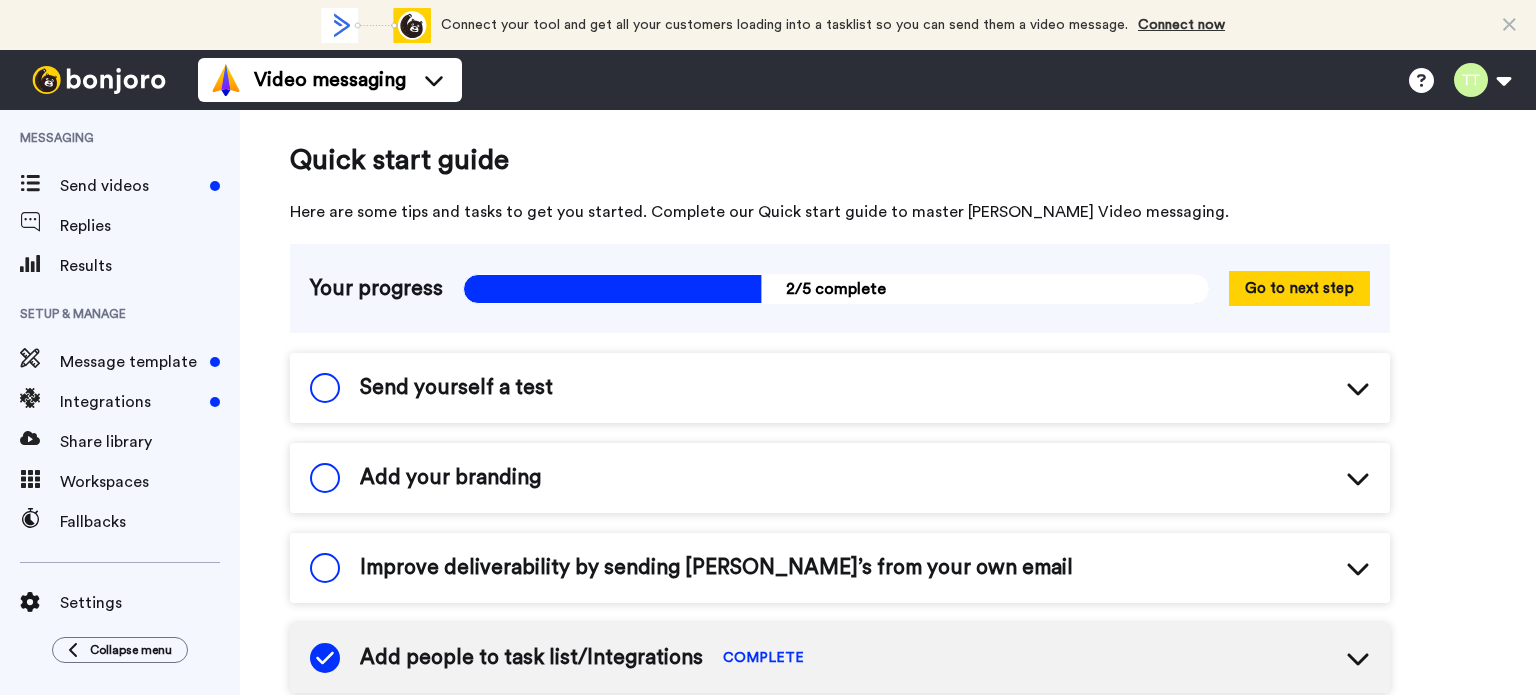 scroll, scrollTop: 0, scrollLeft: 0, axis: both 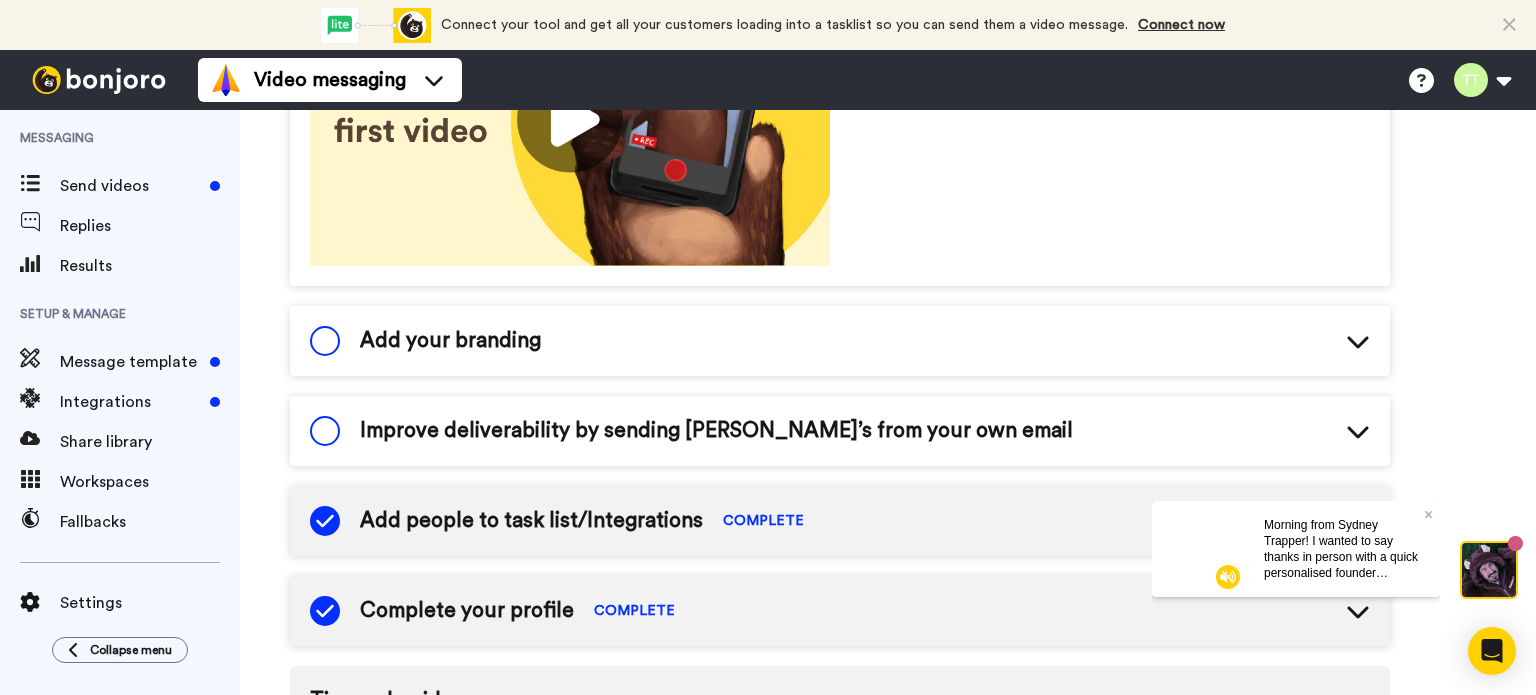 click on "Add your branding" at bounding box center [840, 341] 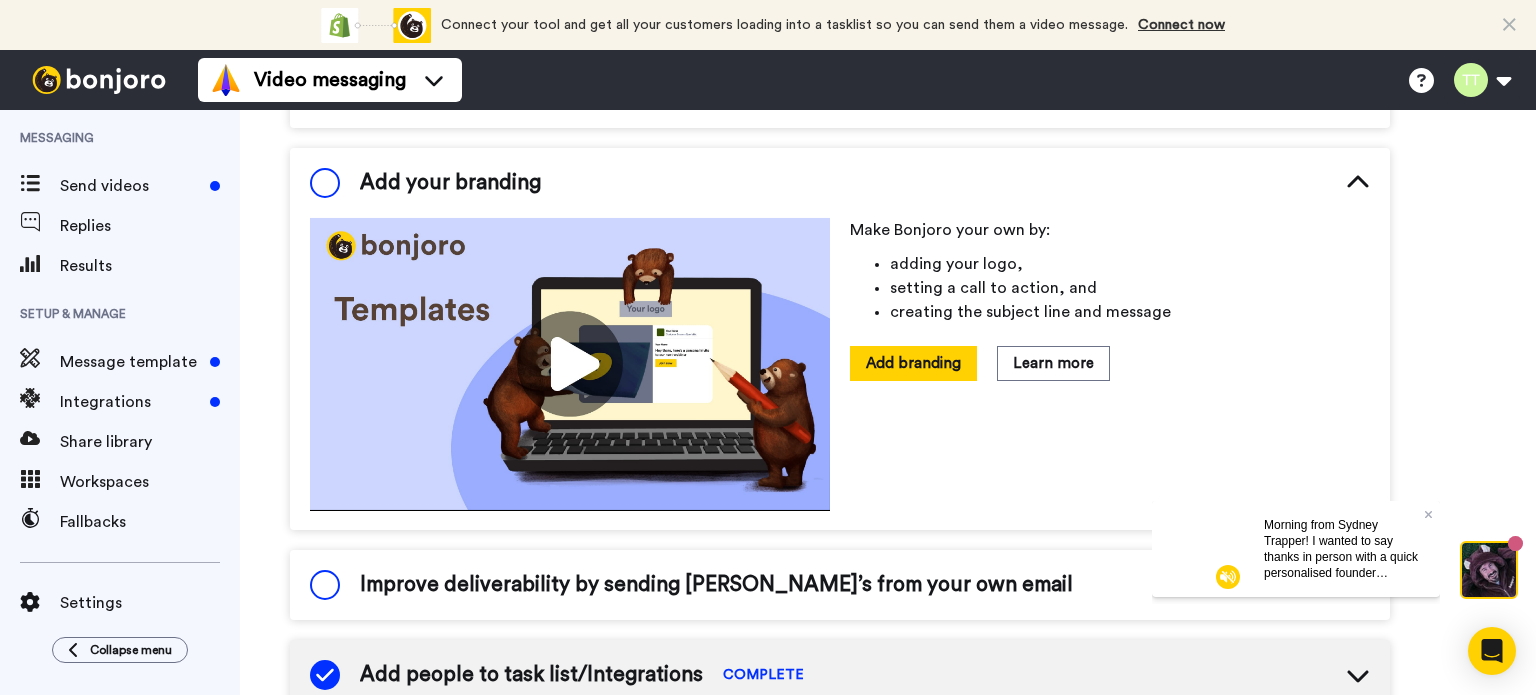 scroll, scrollTop: 610, scrollLeft: 0, axis: vertical 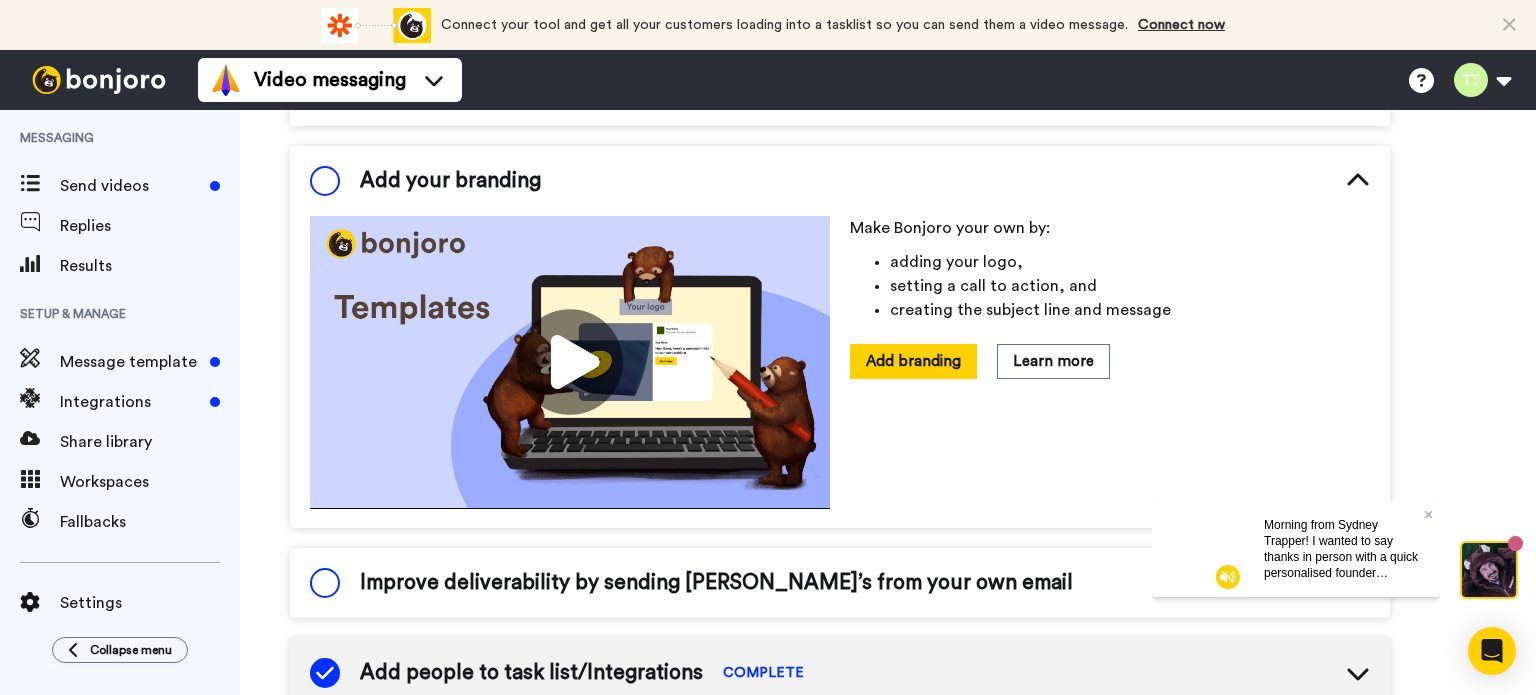 click on "Add branding" at bounding box center (913, 361) 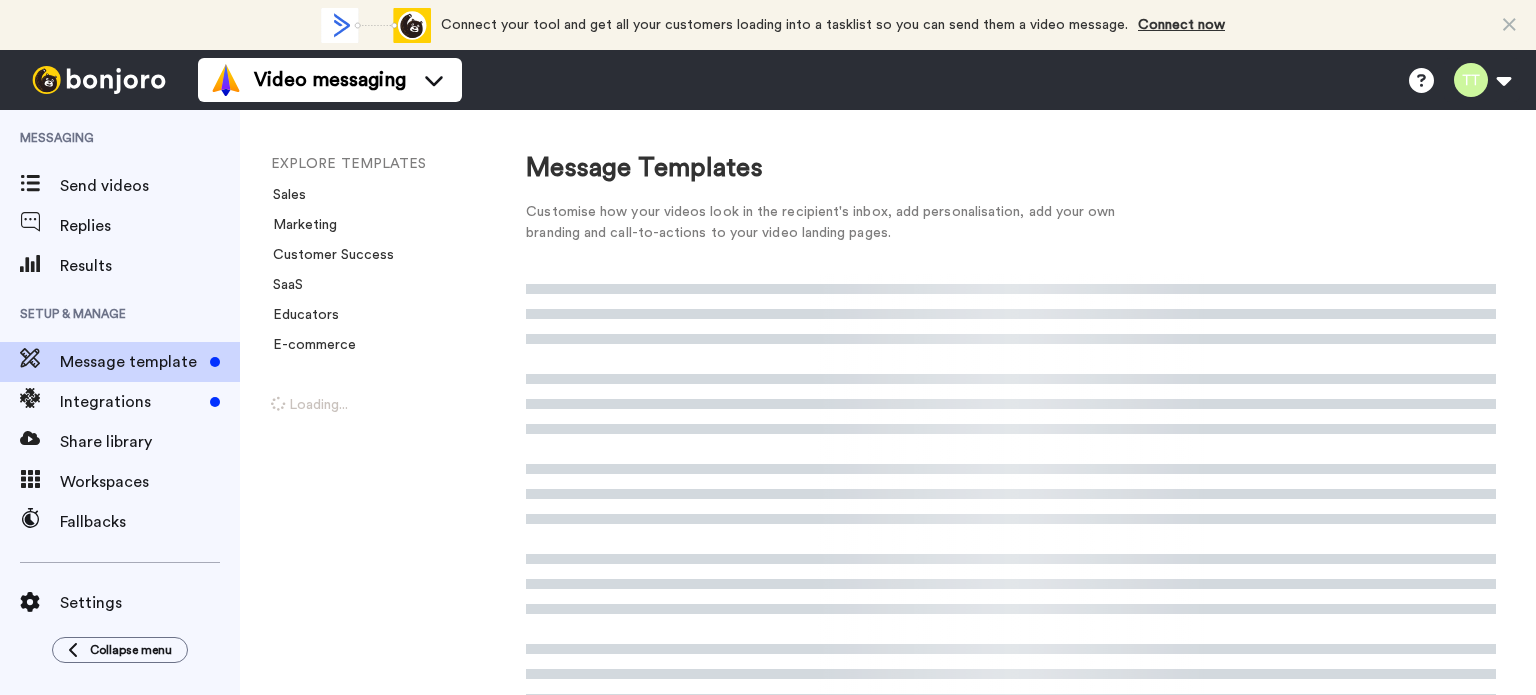 scroll, scrollTop: 0, scrollLeft: 0, axis: both 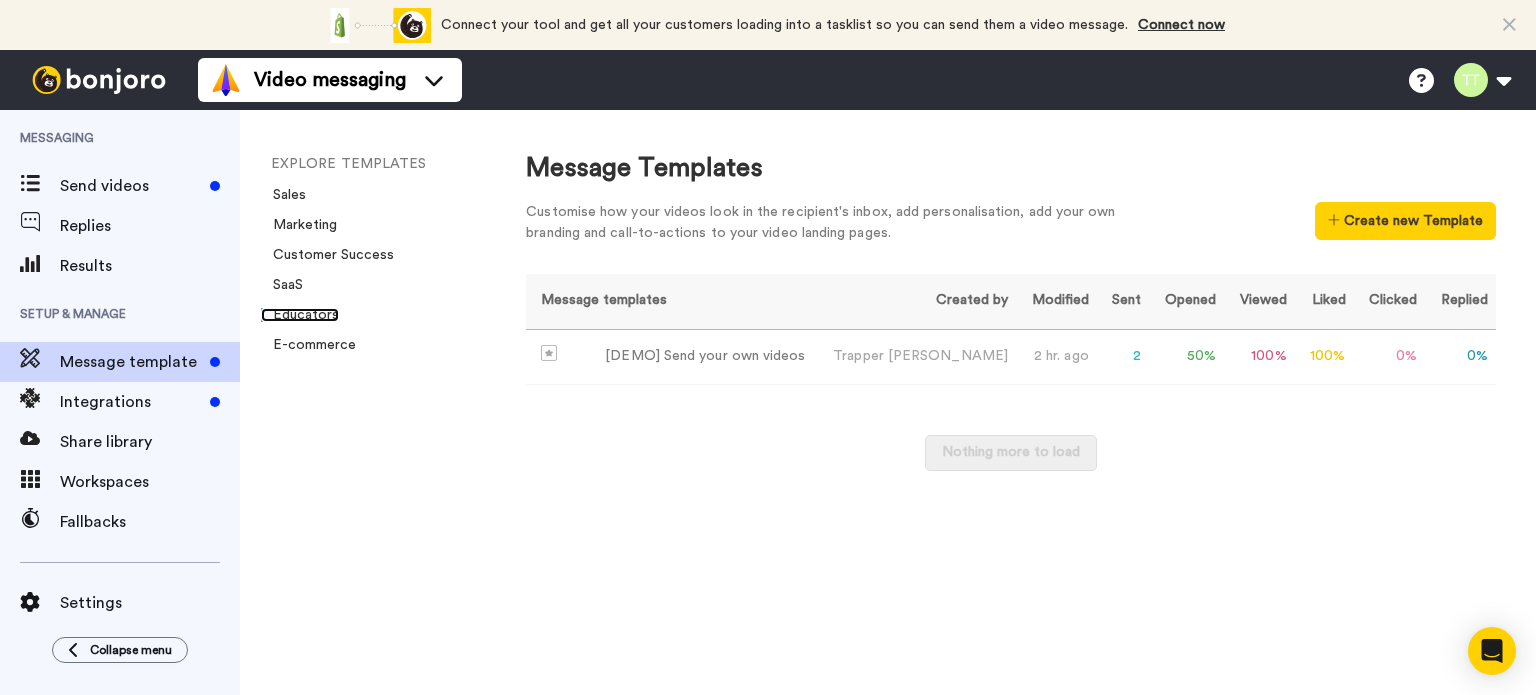 click on "Educators" at bounding box center (300, 315) 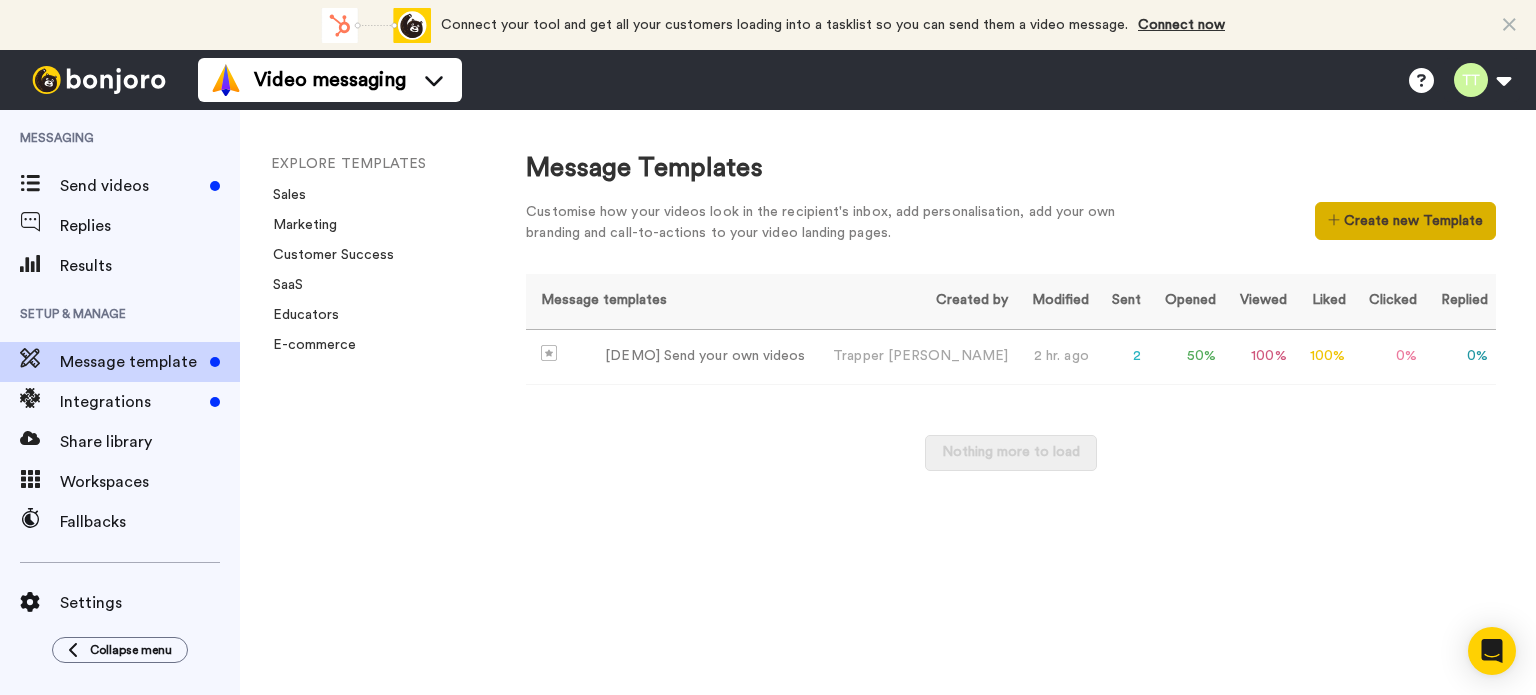 click on "Create new Template" at bounding box center [1405, 221] 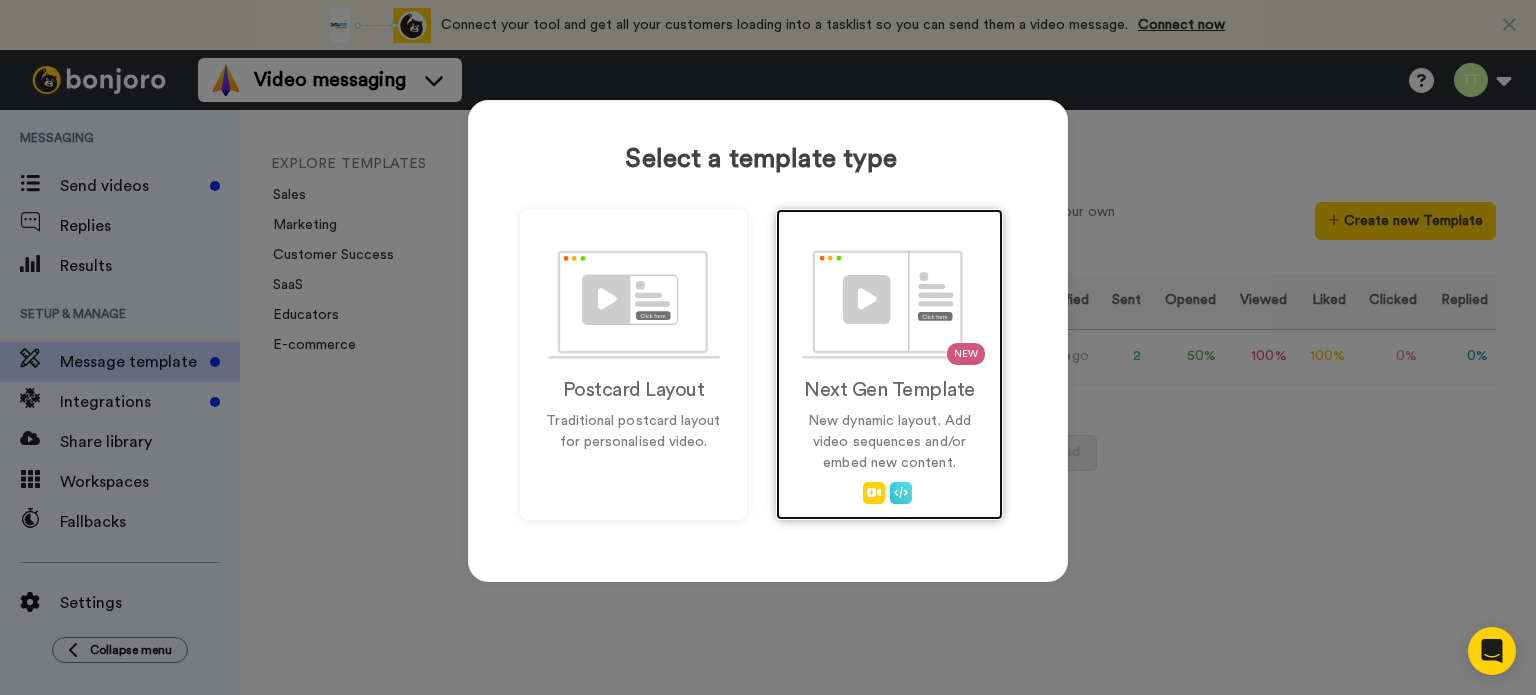 click at bounding box center (890, 304) 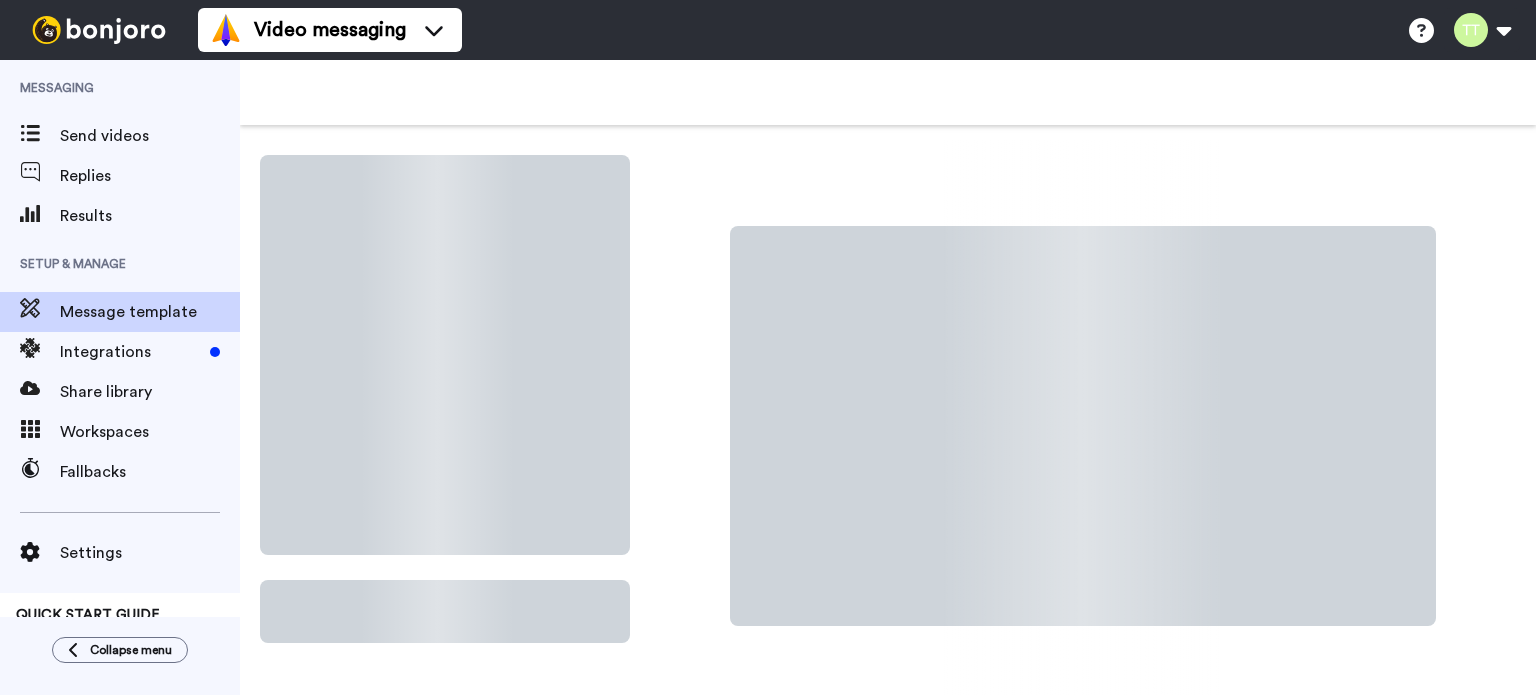 scroll, scrollTop: 0, scrollLeft: 0, axis: both 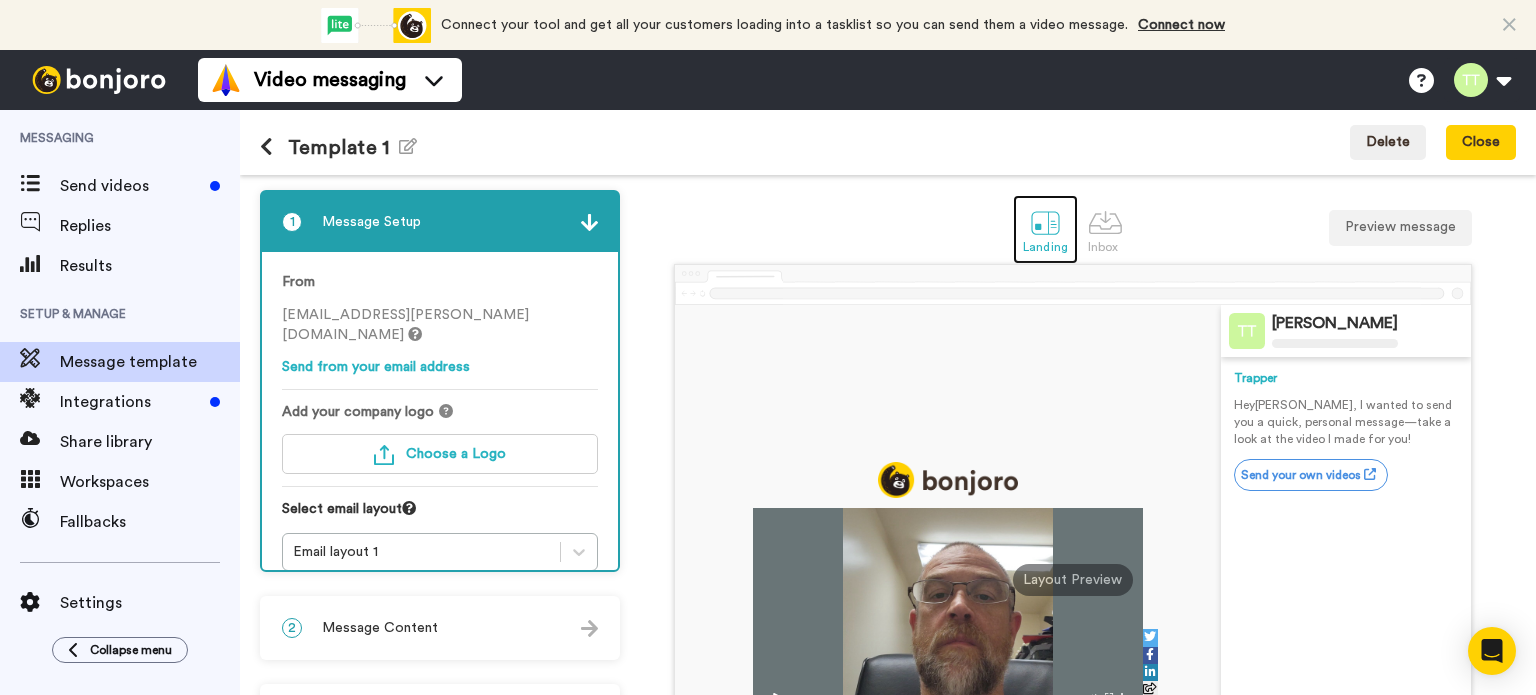 click on "Landing" at bounding box center [1045, 229] 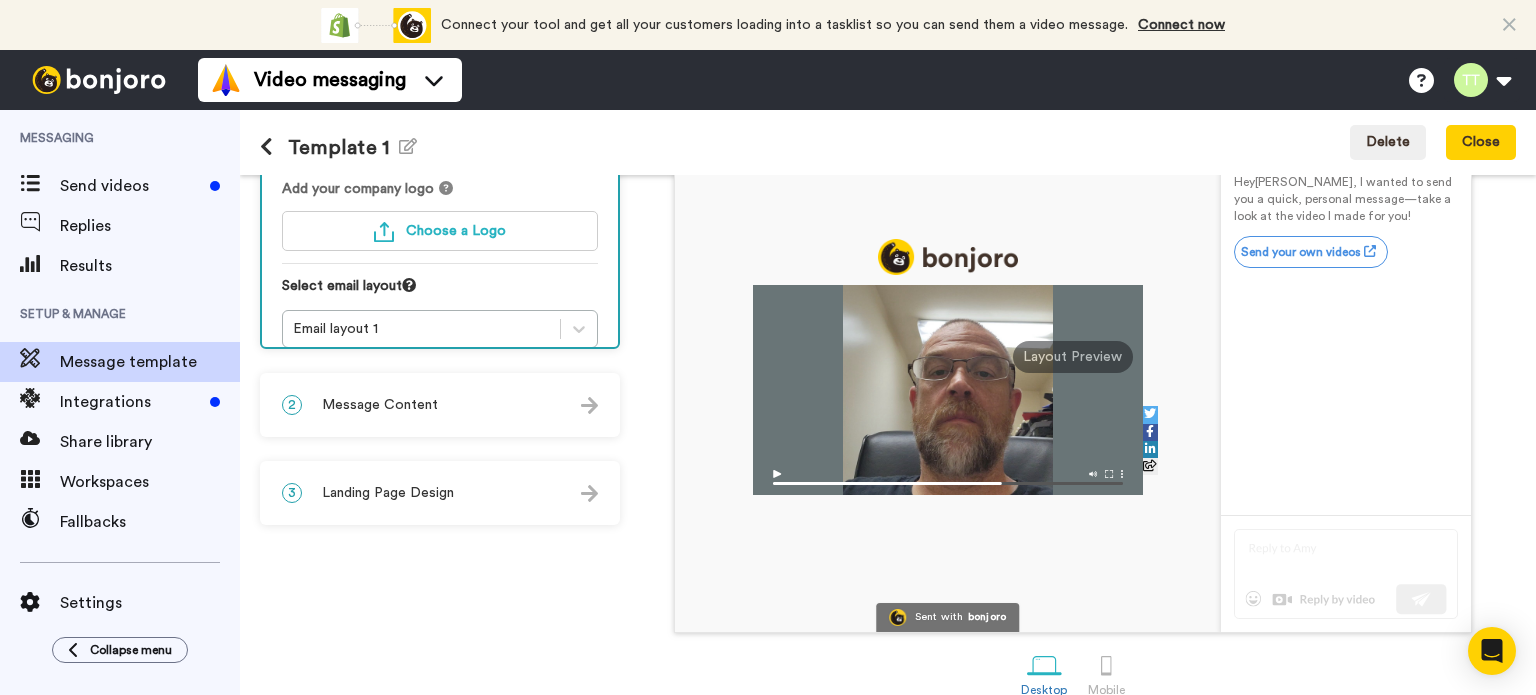 scroll, scrollTop: 250, scrollLeft: 0, axis: vertical 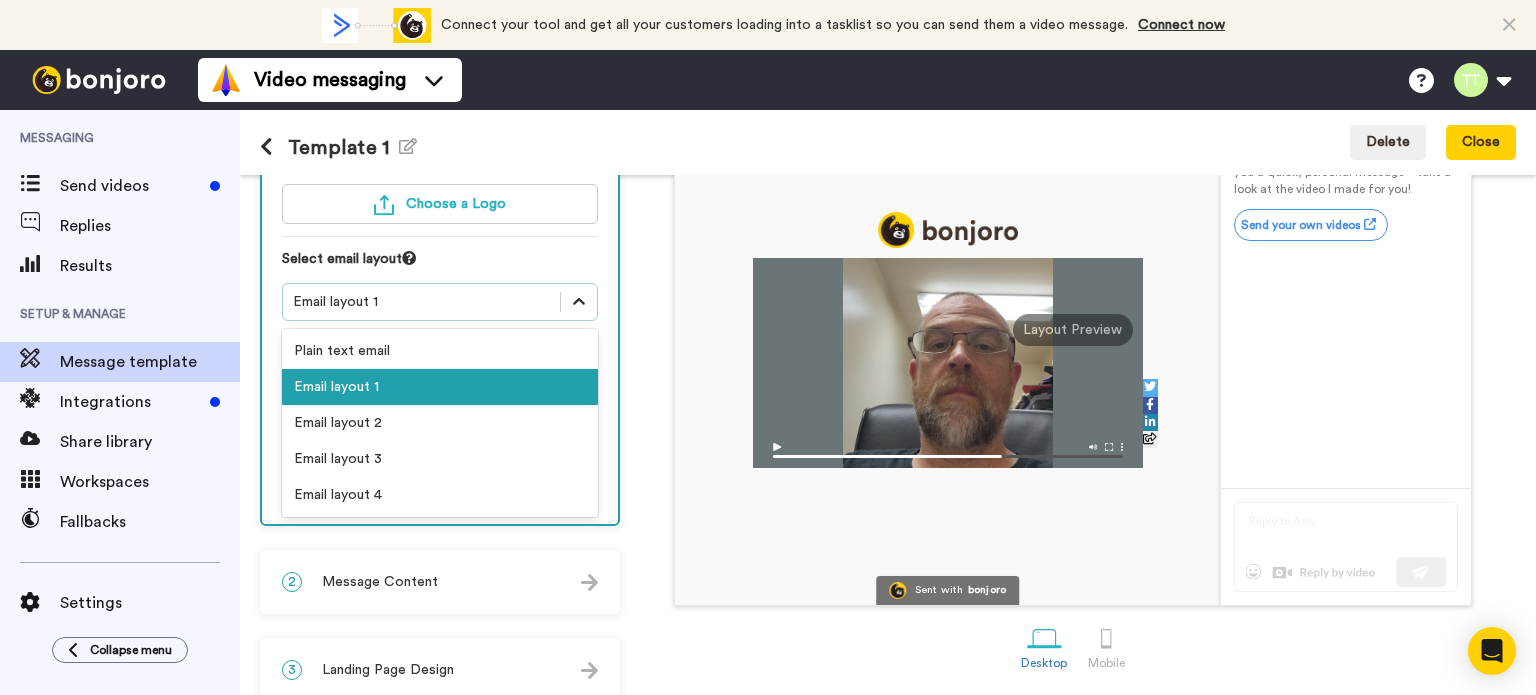 click 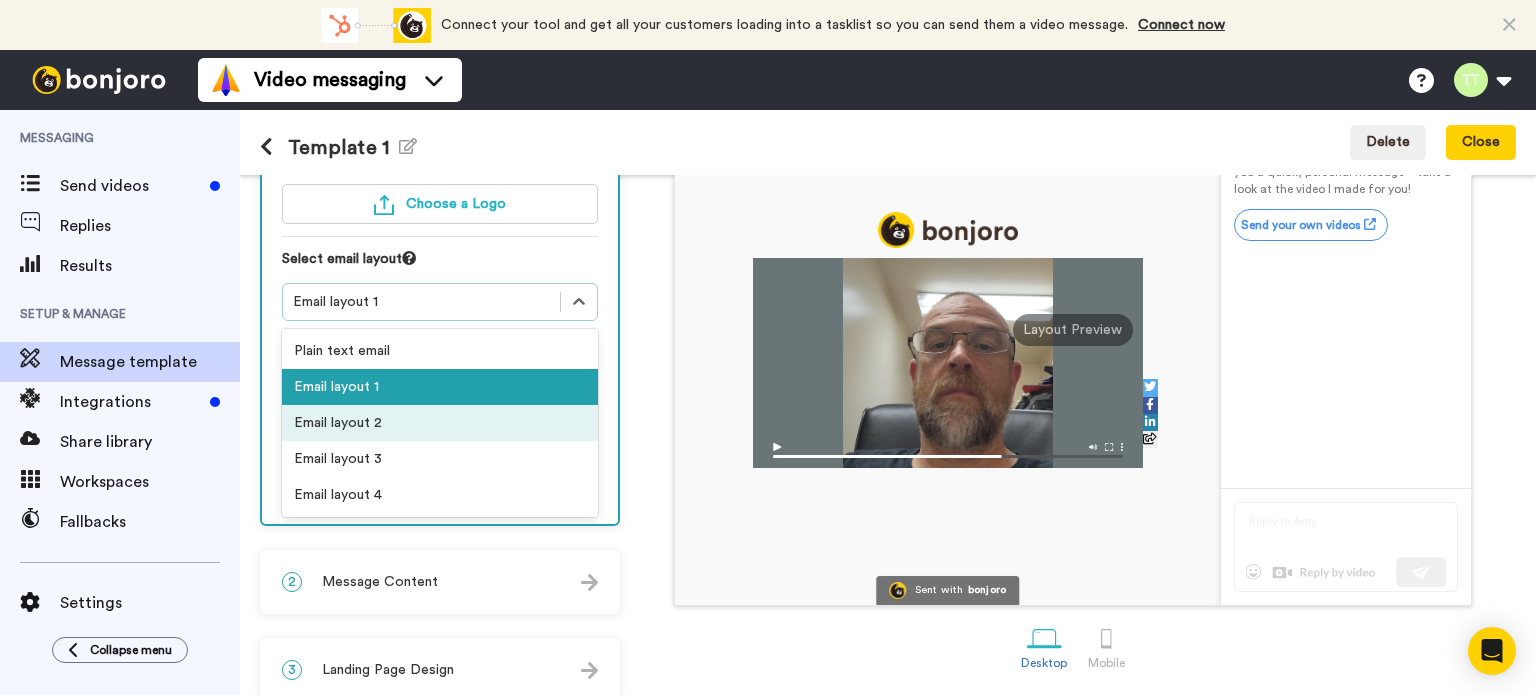 click on "Email layout 2" at bounding box center (440, 423) 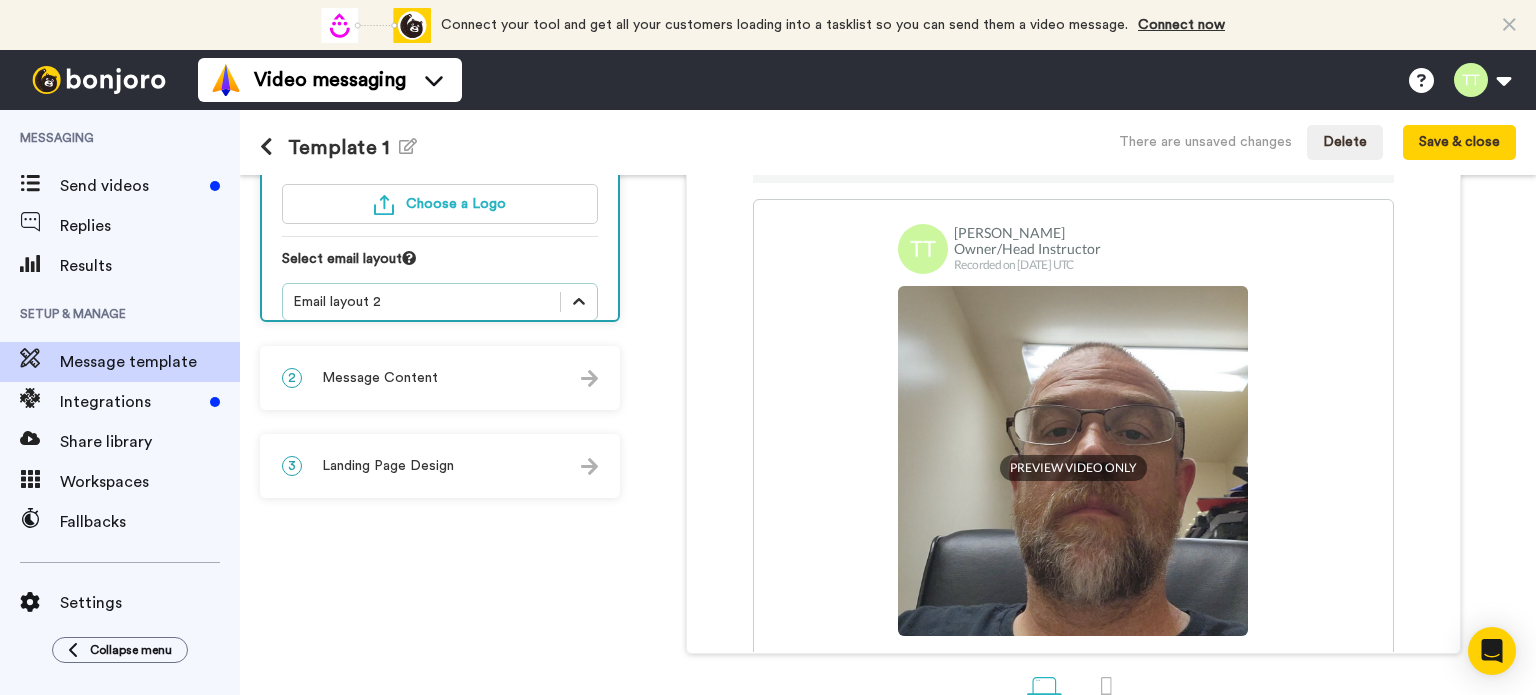 click 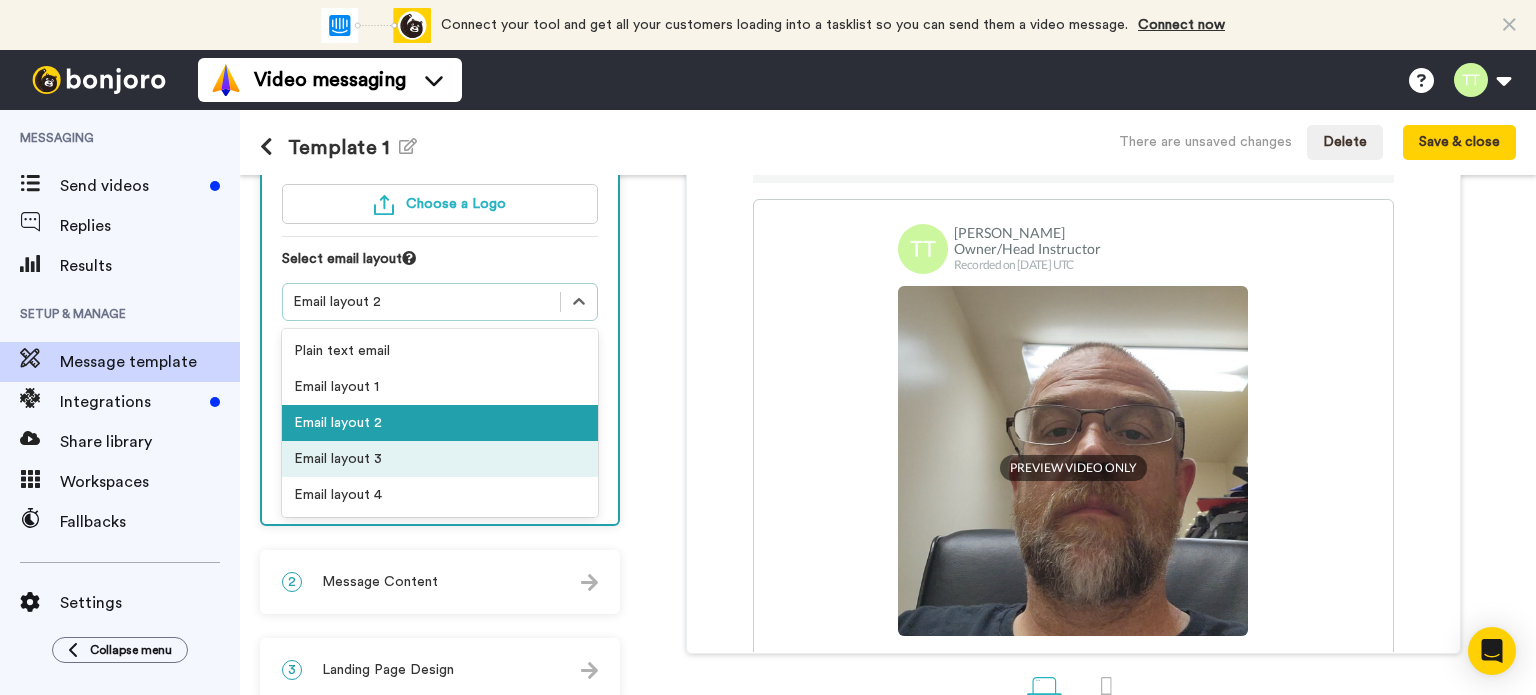 click on "Email layout 3" at bounding box center (440, 459) 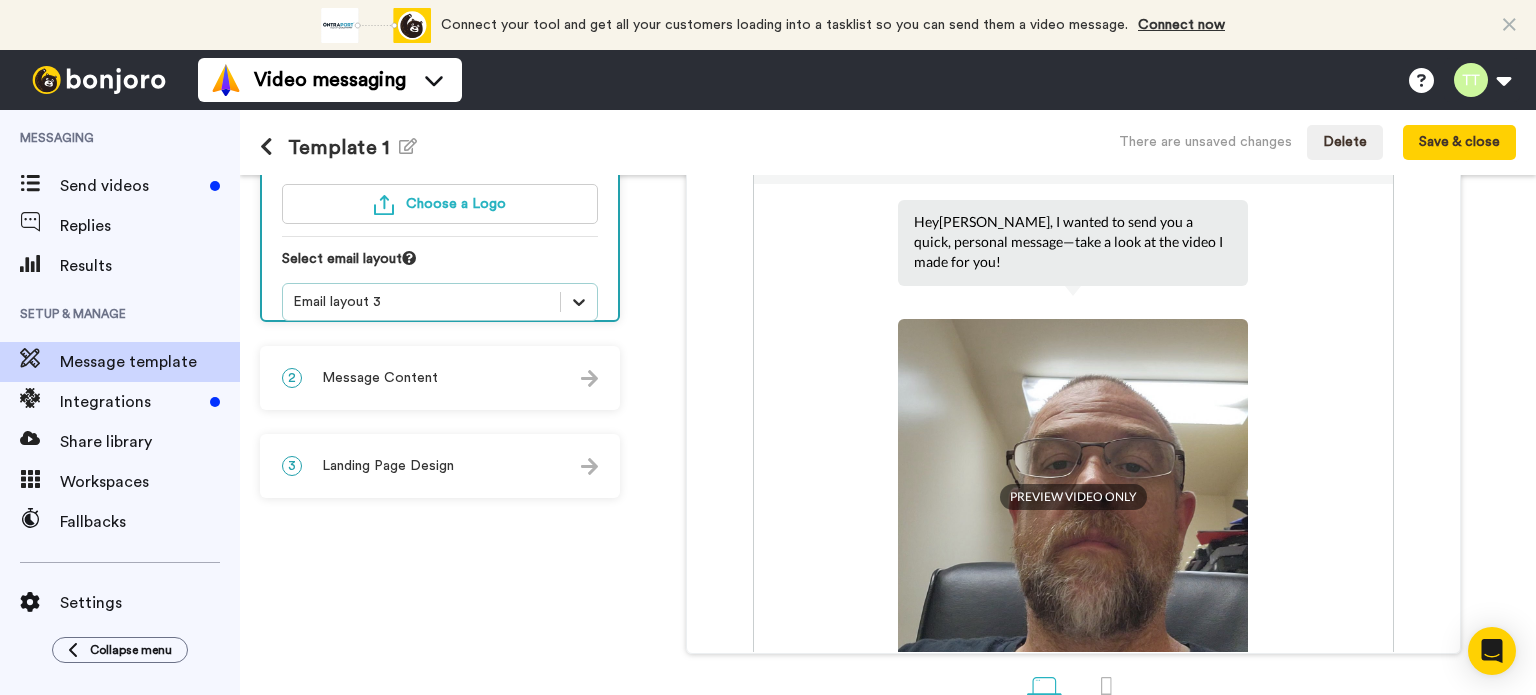 click 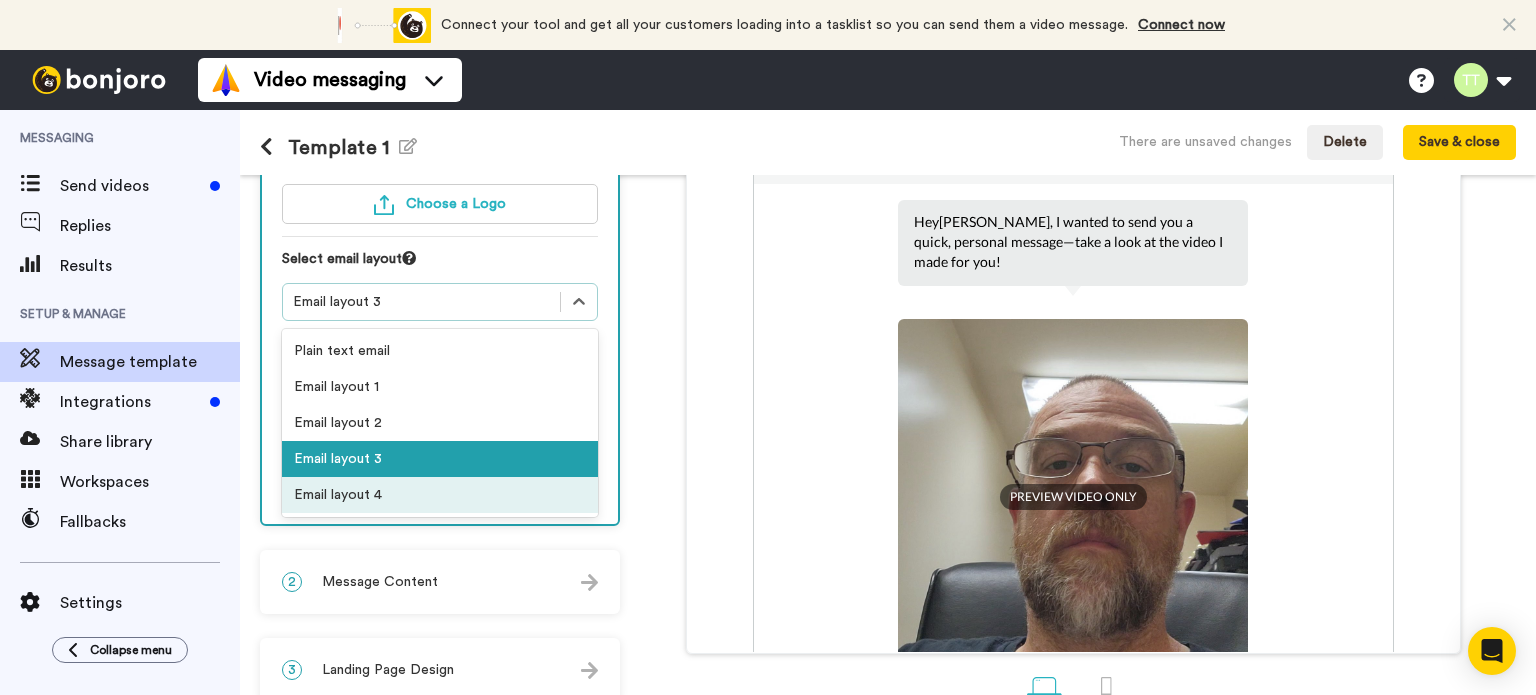click on "Email layout 4" at bounding box center (440, 495) 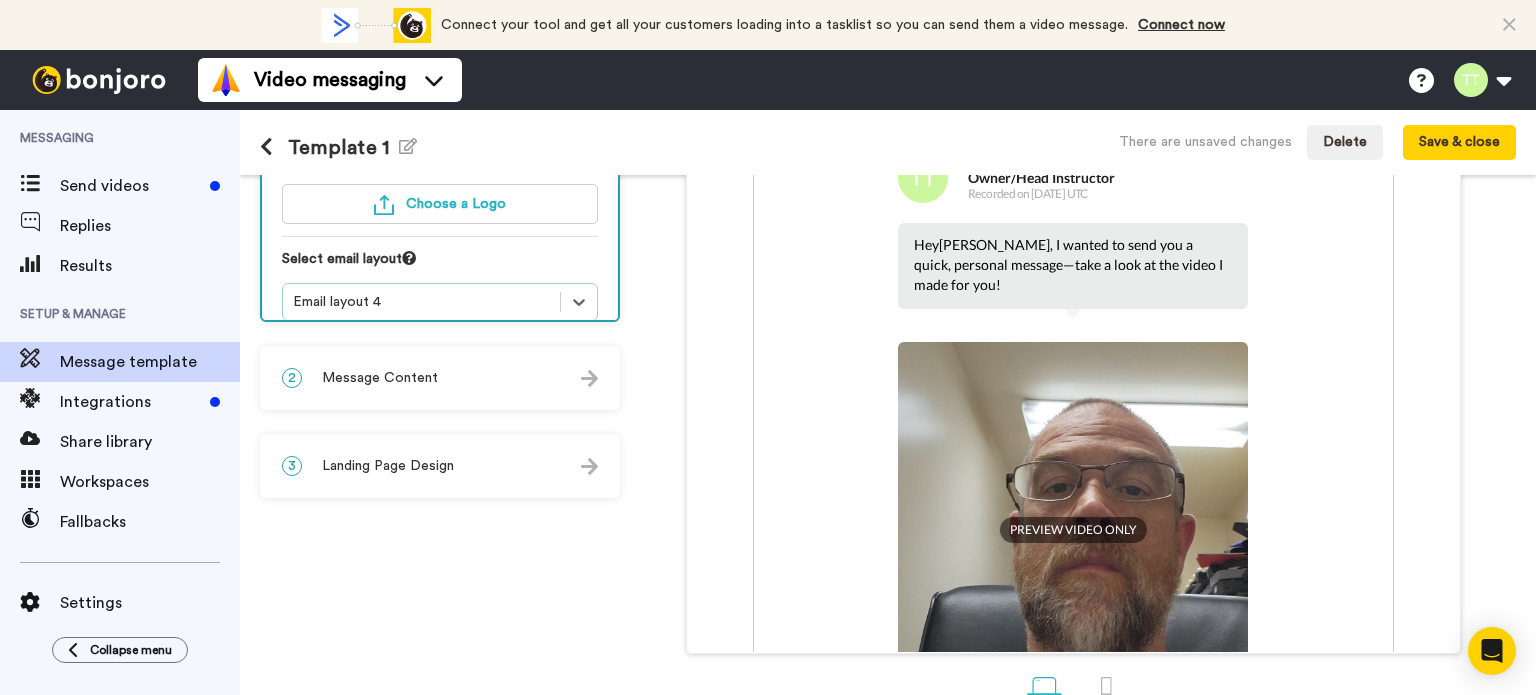 scroll, scrollTop: 64, scrollLeft: 0, axis: vertical 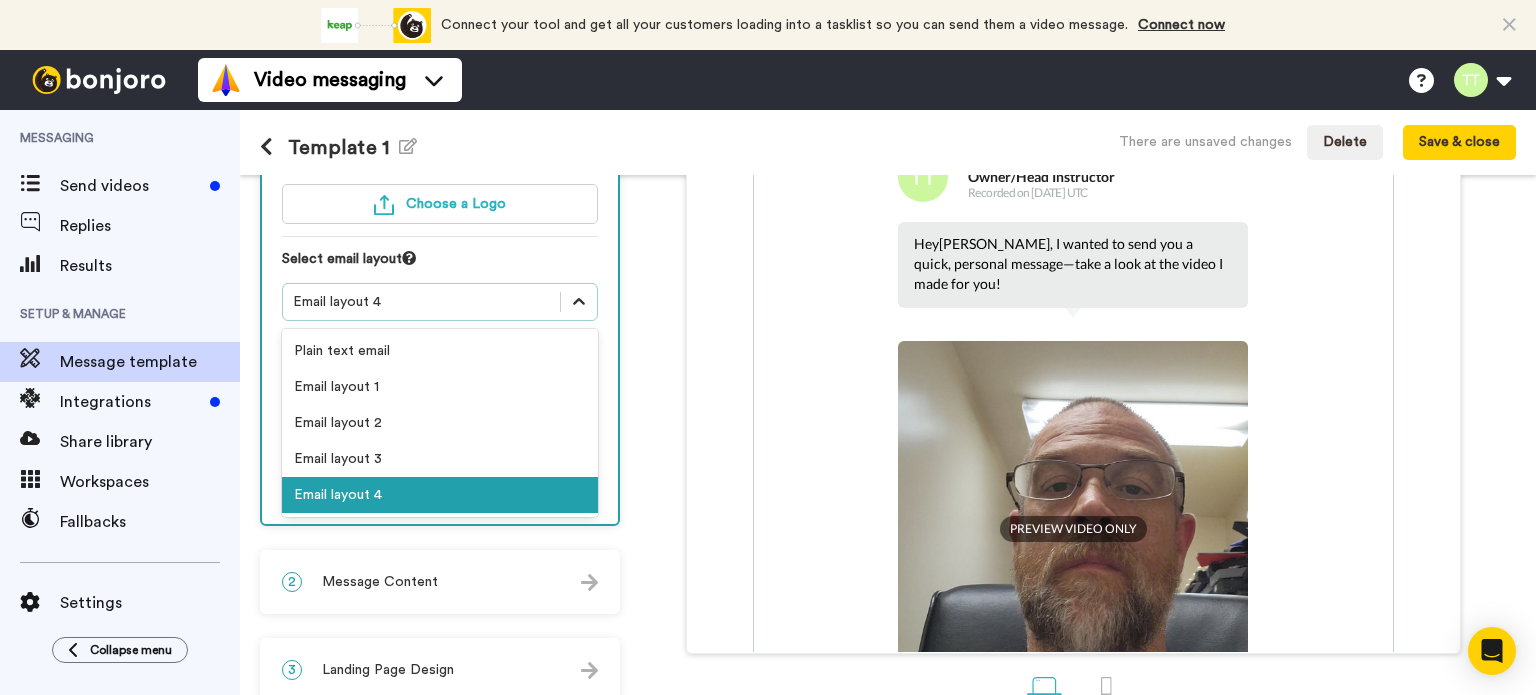 click 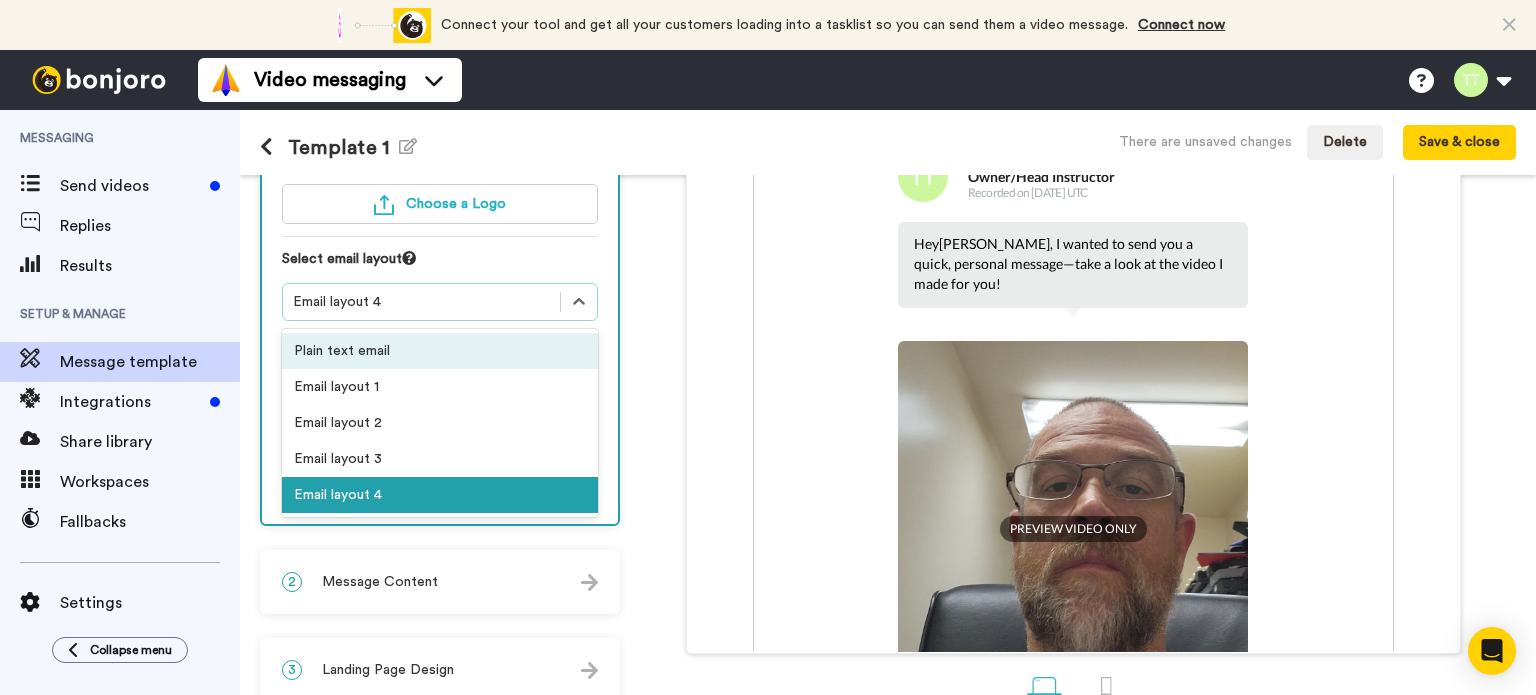 click on "Plain text email" at bounding box center [440, 351] 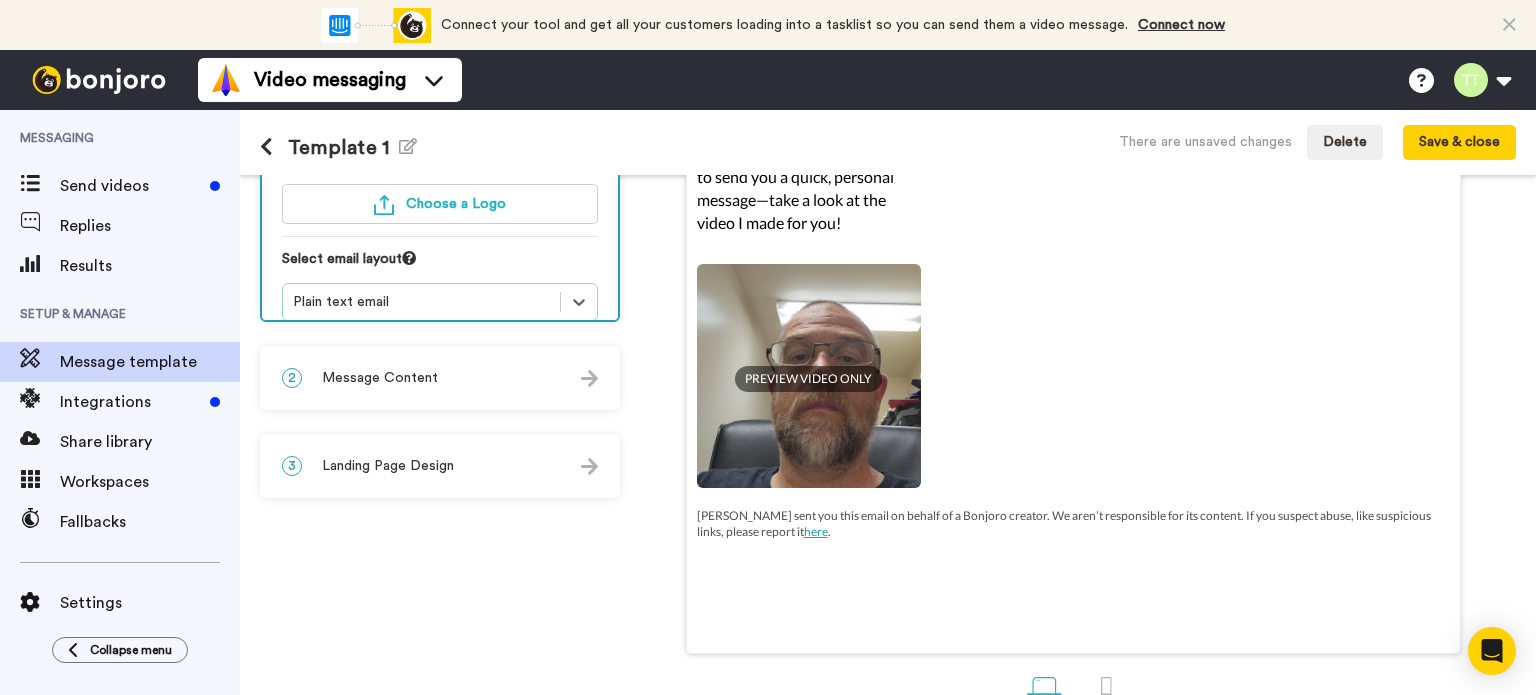 click on "From [EMAIL_ADDRESS][PERSON_NAME][DOMAIN_NAME]   Send from your email address Add your company logo Choose a Logo Select email layout   option Plain text email, selected.   Select is focused , press Down to open the menu,  Plain text email" at bounding box center (440, 161) 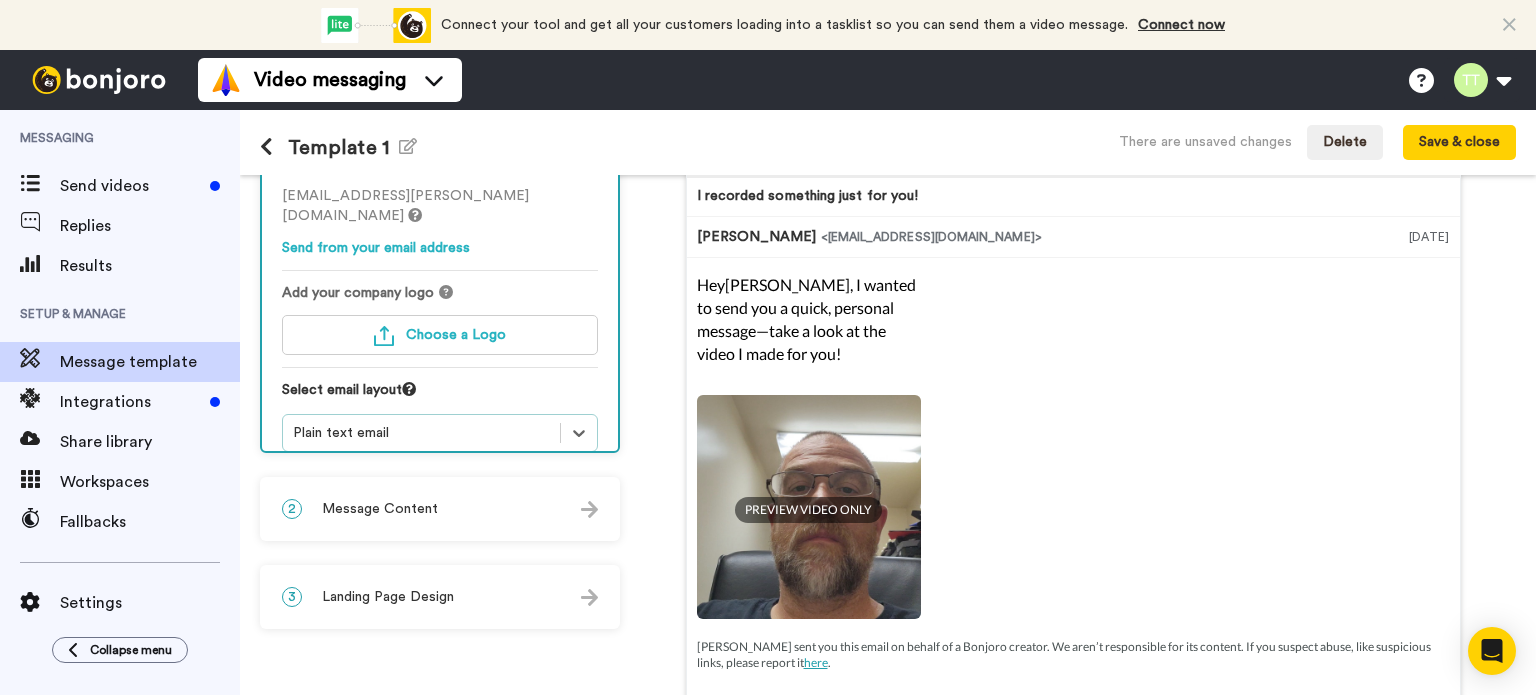 scroll, scrollTop: 118, scrollLeft: 0, axis: vertical 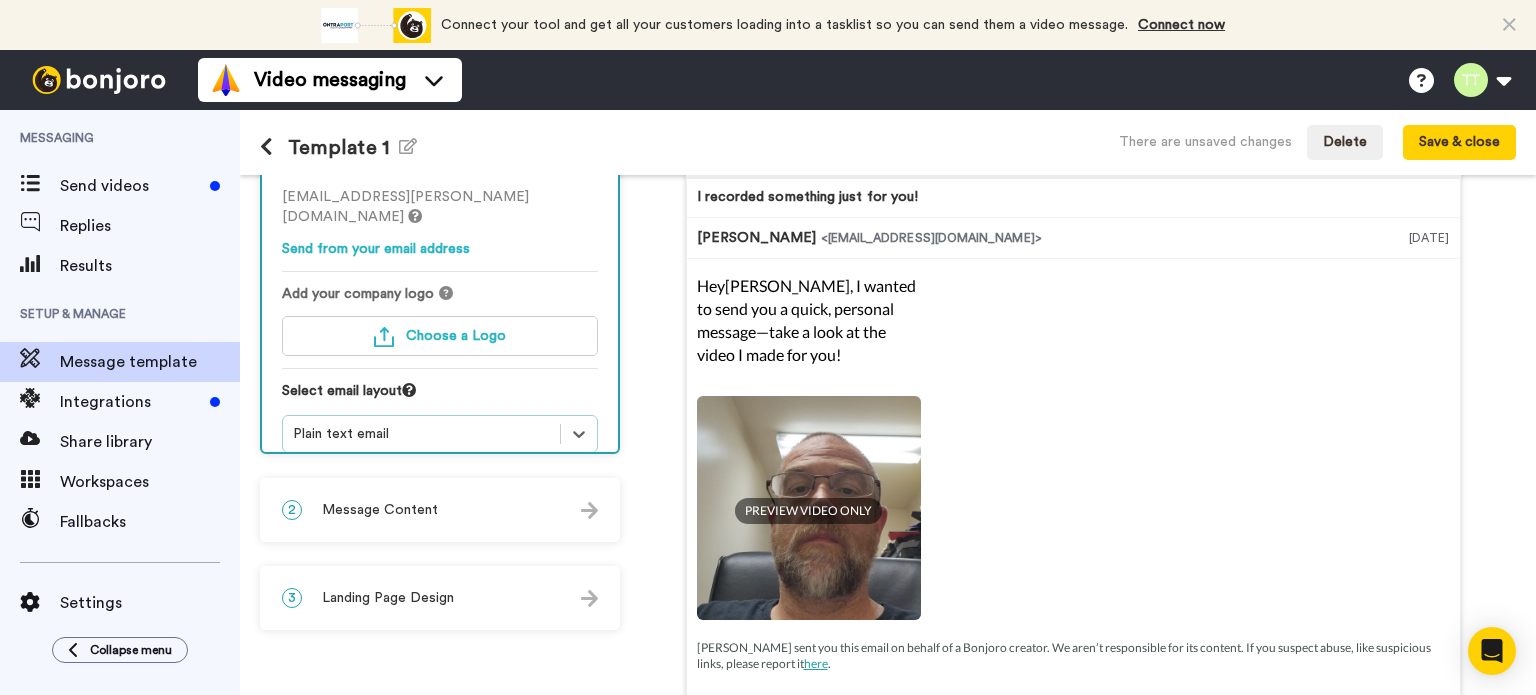 click on "Plain text email" at bounding box center (421, 434) 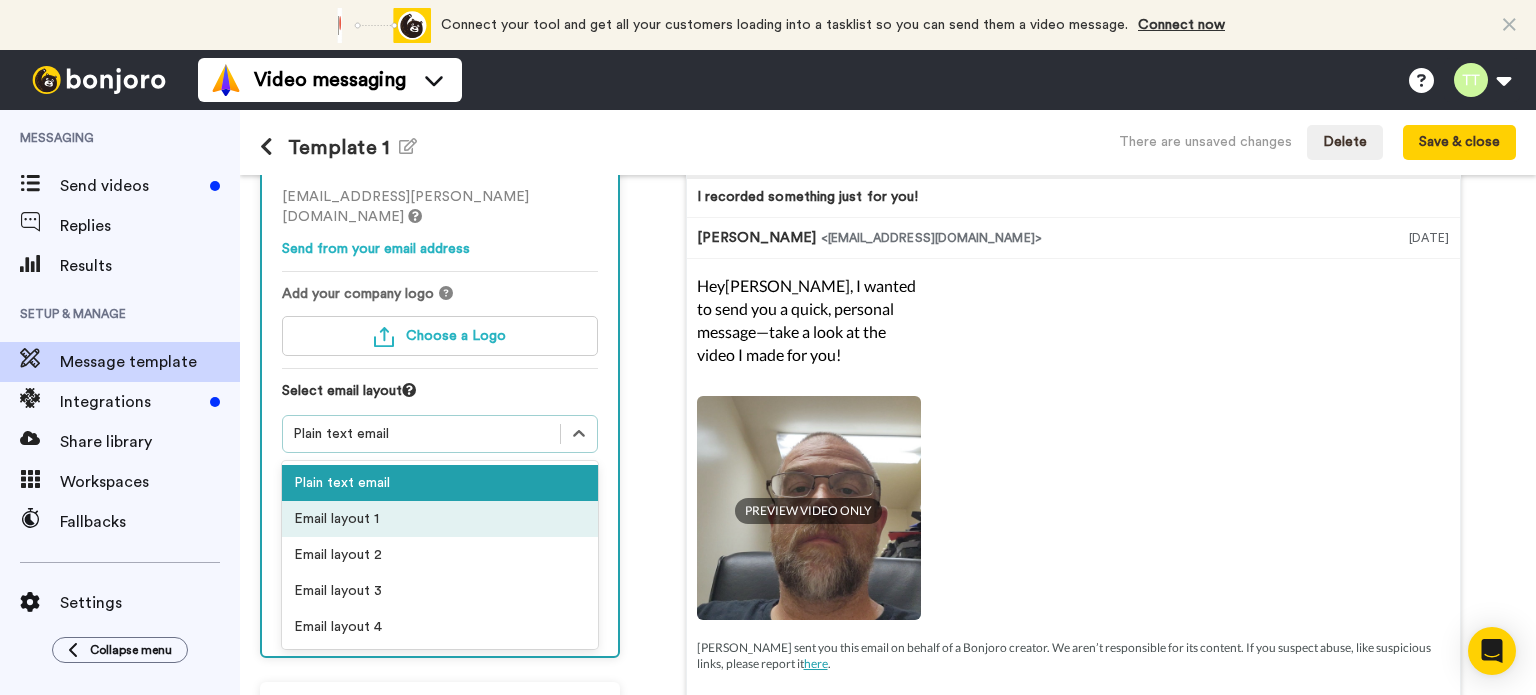click on "Email layout 1" at bounding box center (440, 519) 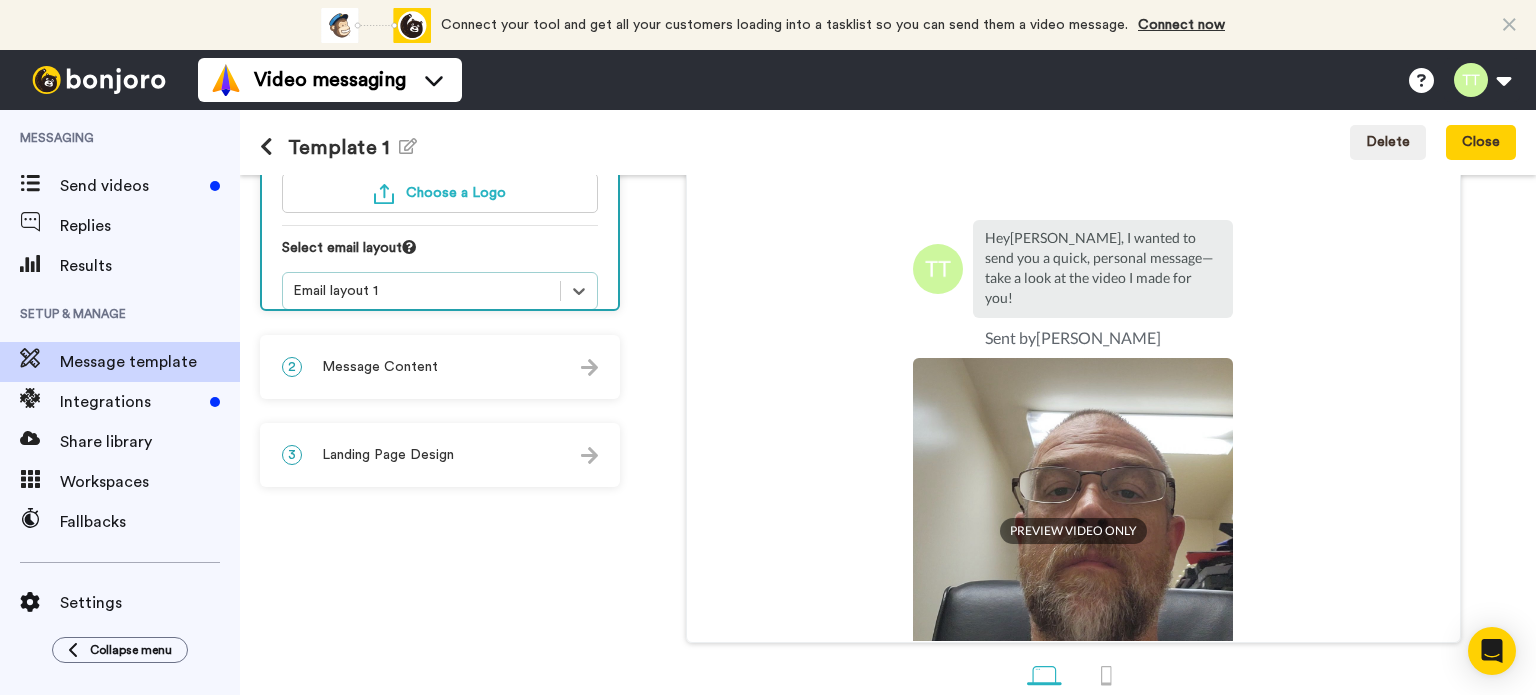 scroll, scrollTop: 283, scrollLeft: 0, axis: vertical 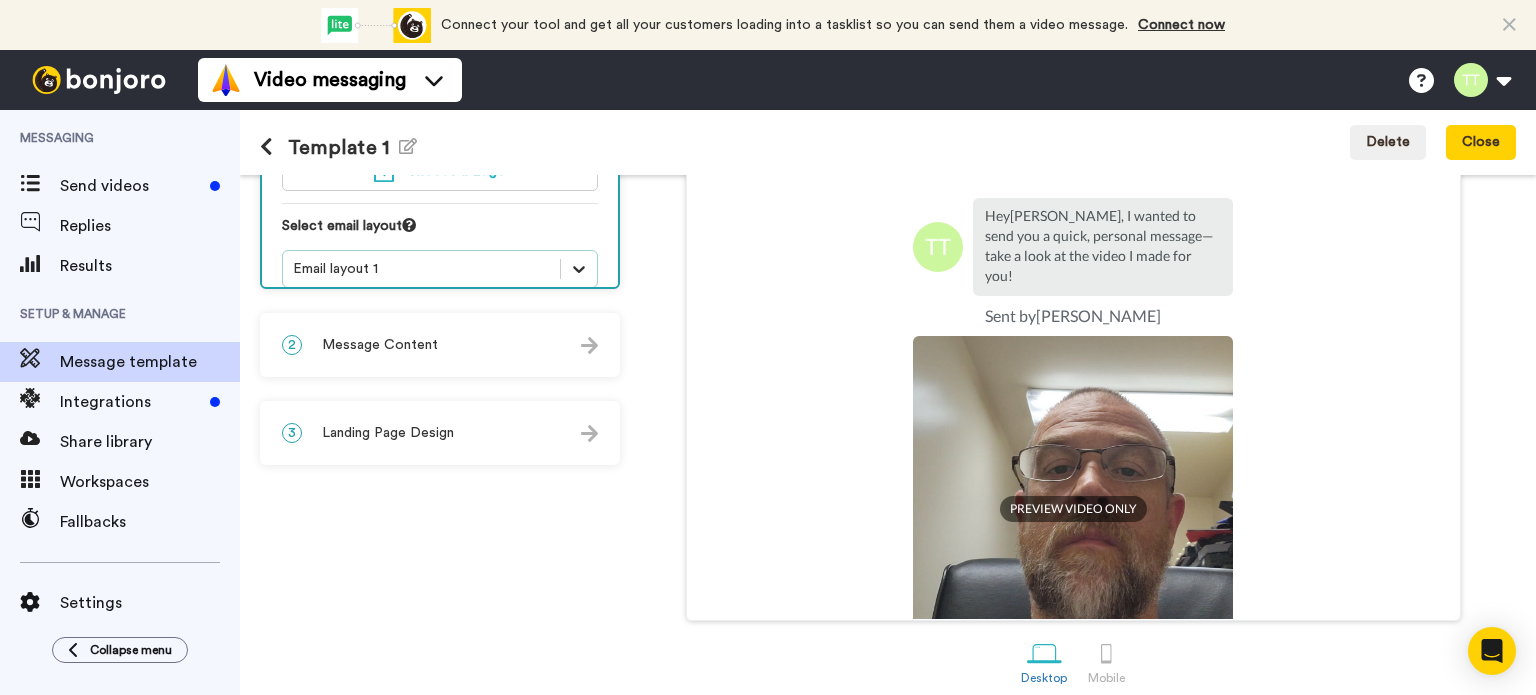 click 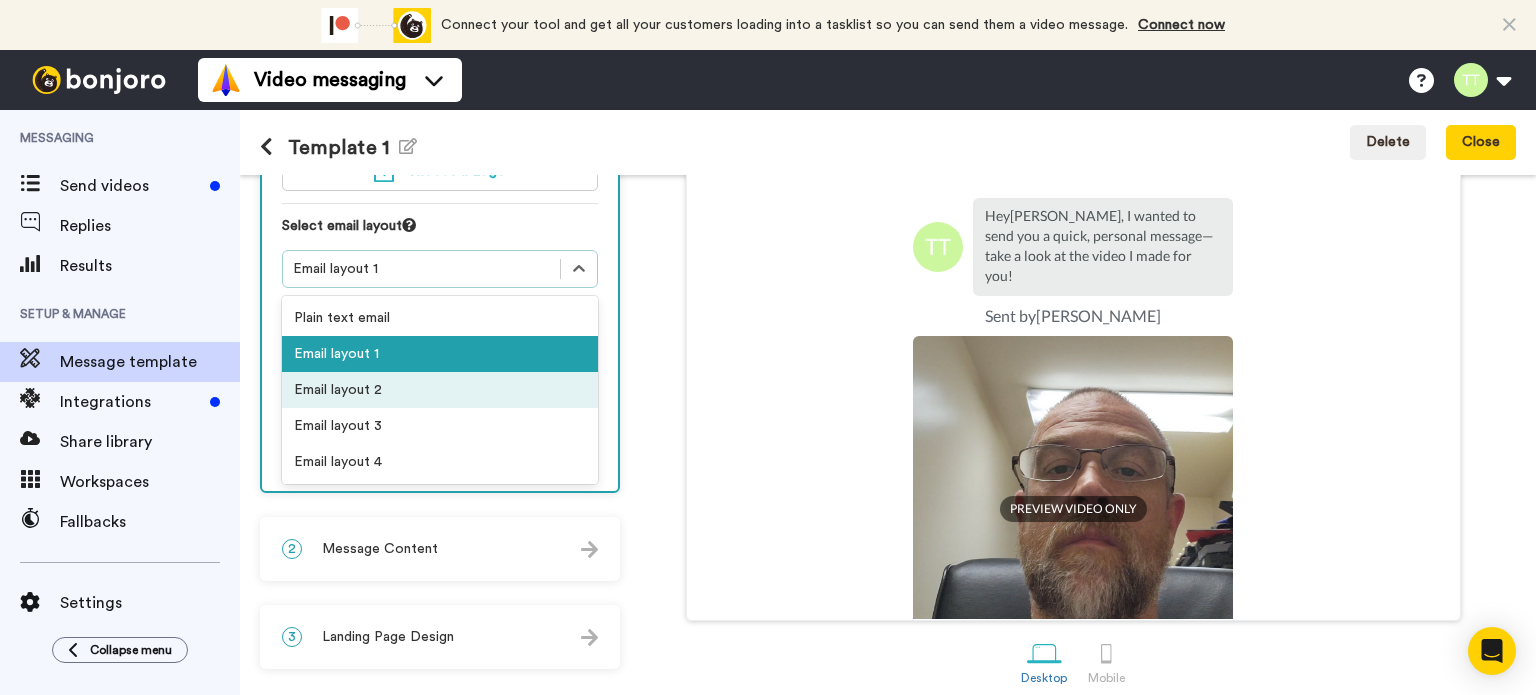click on "Email layout 2" at bounding box center [440, 390] 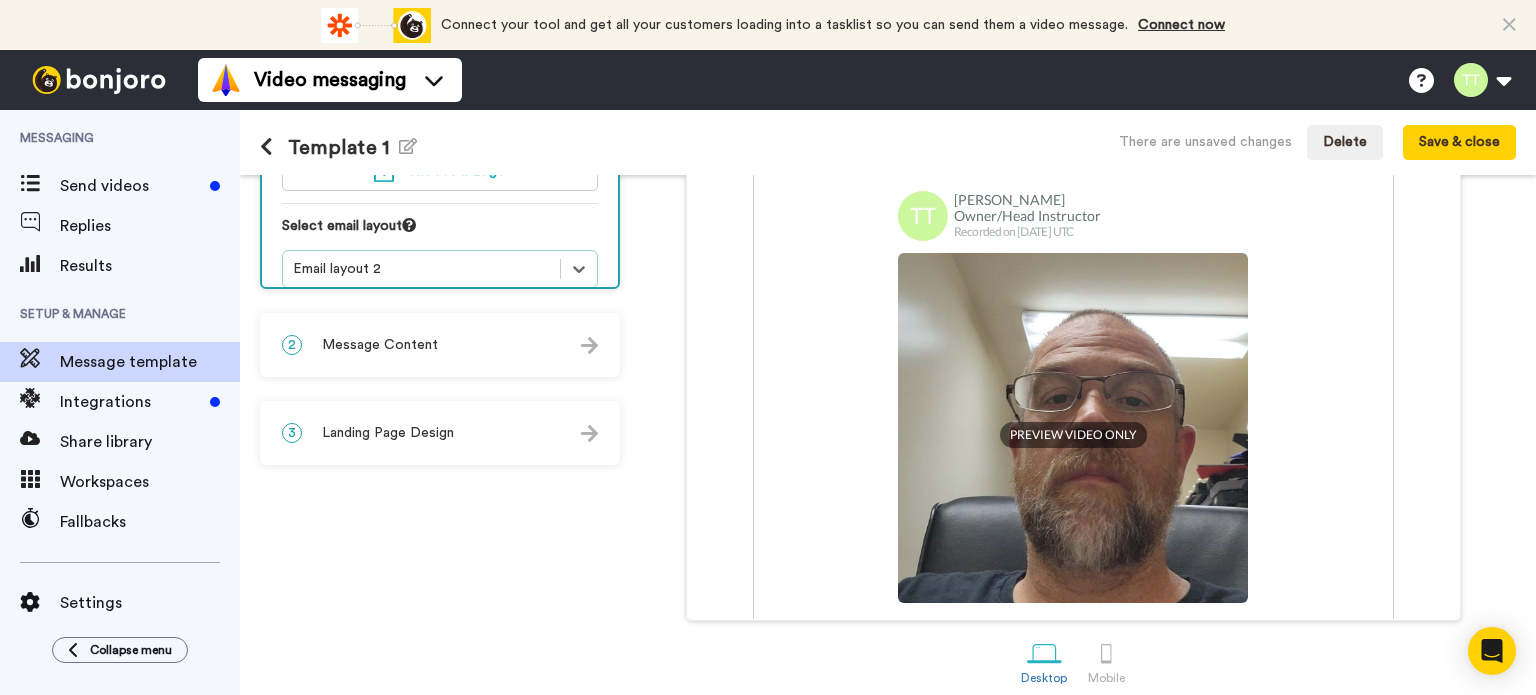 click on "Email layout 2" at bounding box center (421, 269) 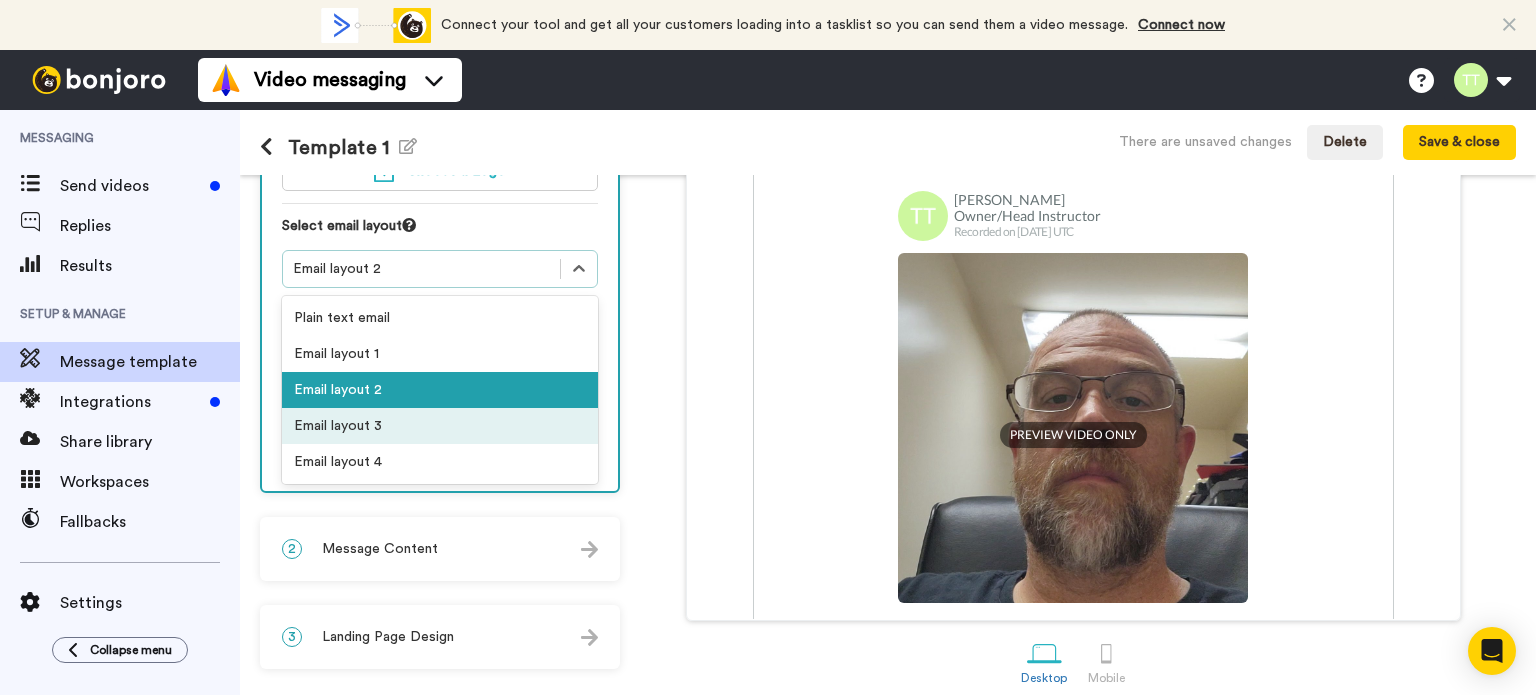 click on "Email layout 3" at bounding box center [440, 426] 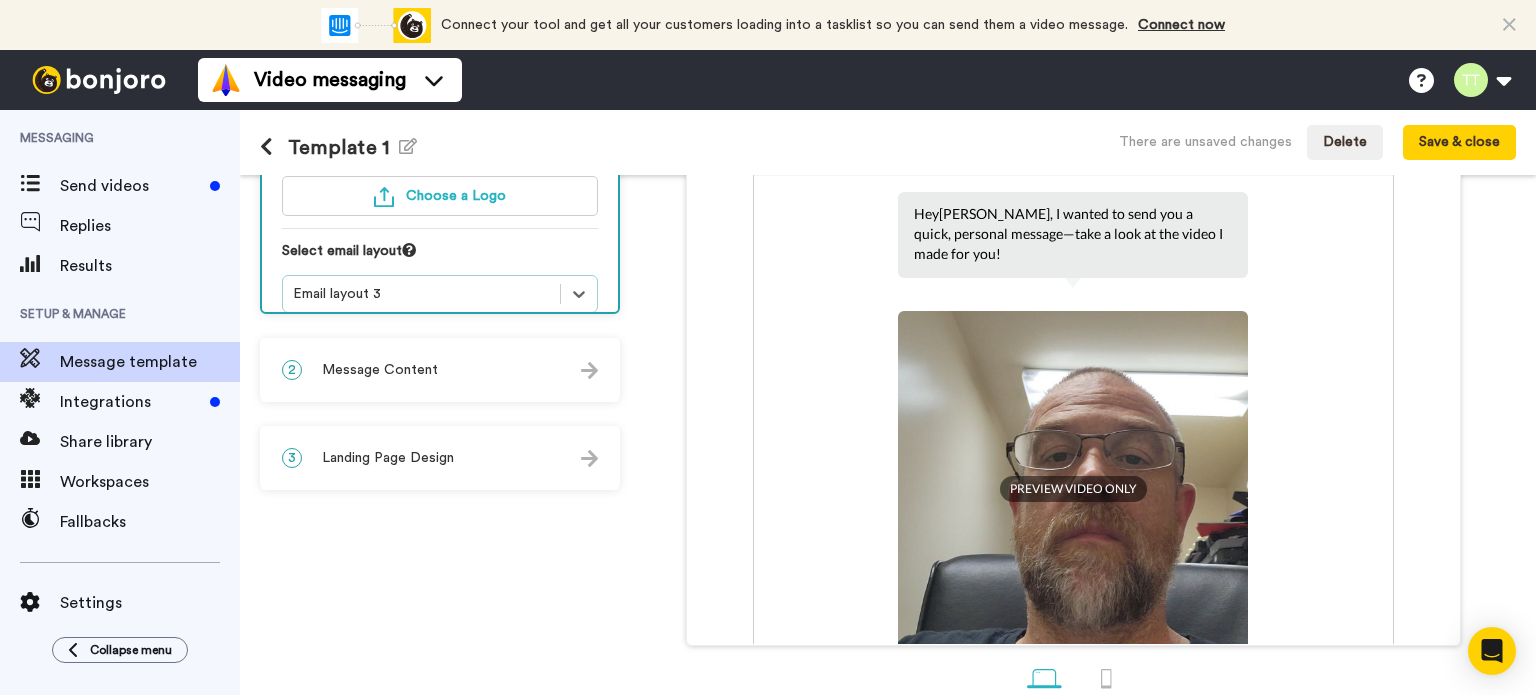 scroll, scrollTop: 278, scrollLeft: 0, axis: vertical 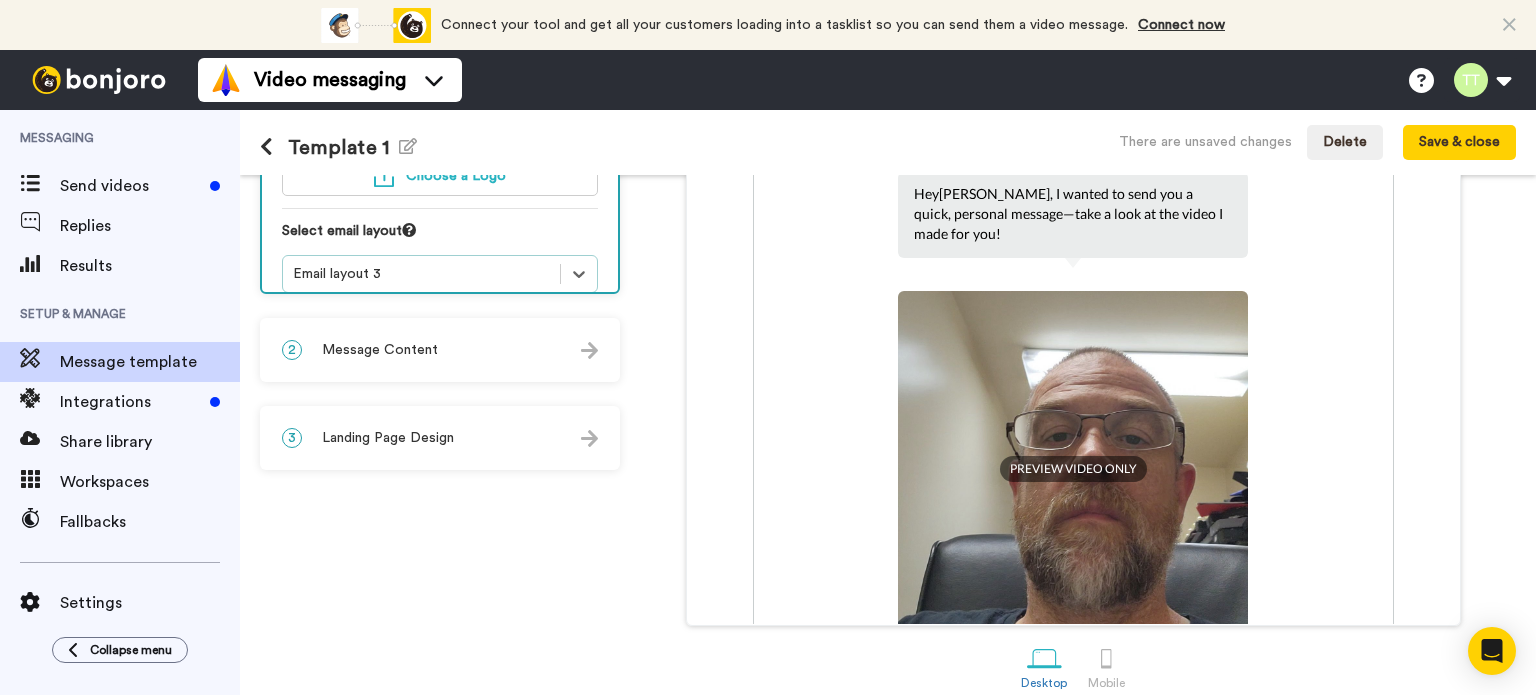 click at bounding box center [589, 350] 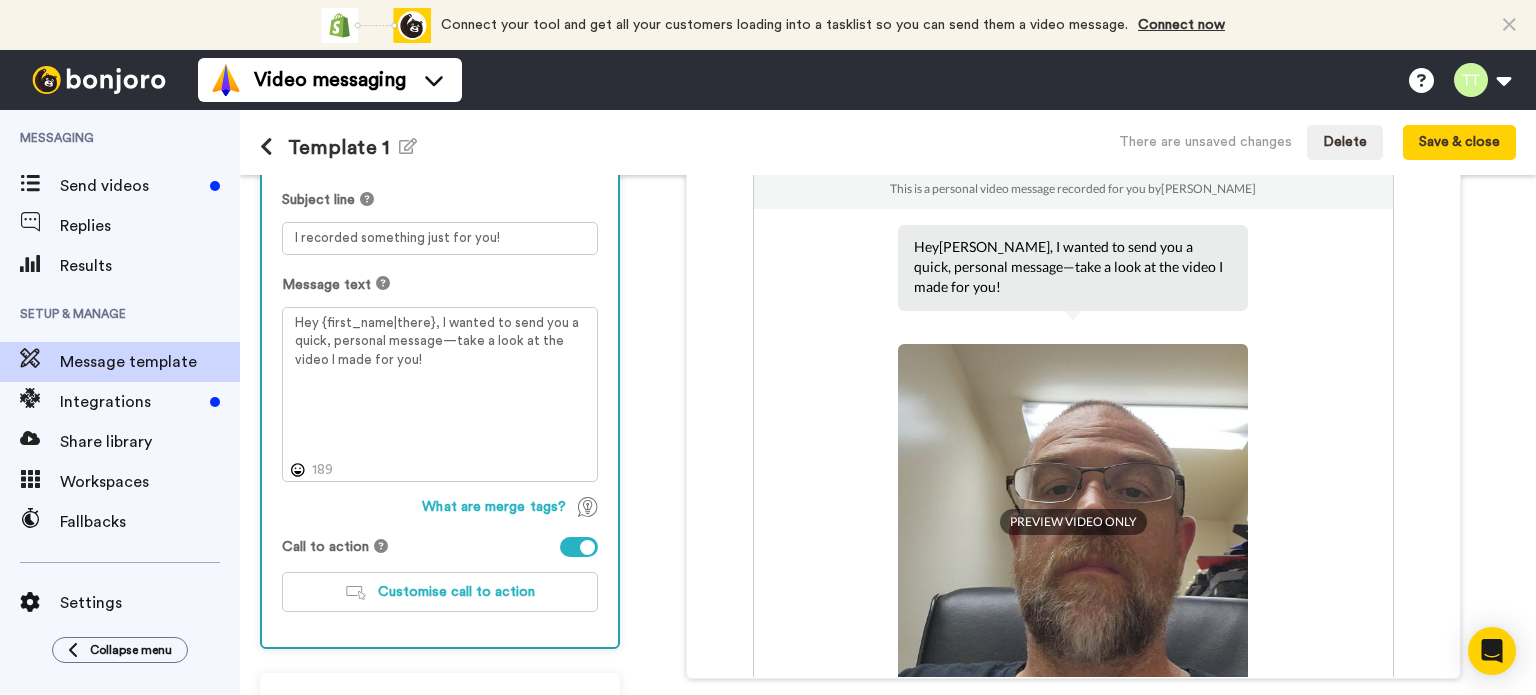 scroll, scrollTop: 226, scrollLeft: 0, axis: vertical 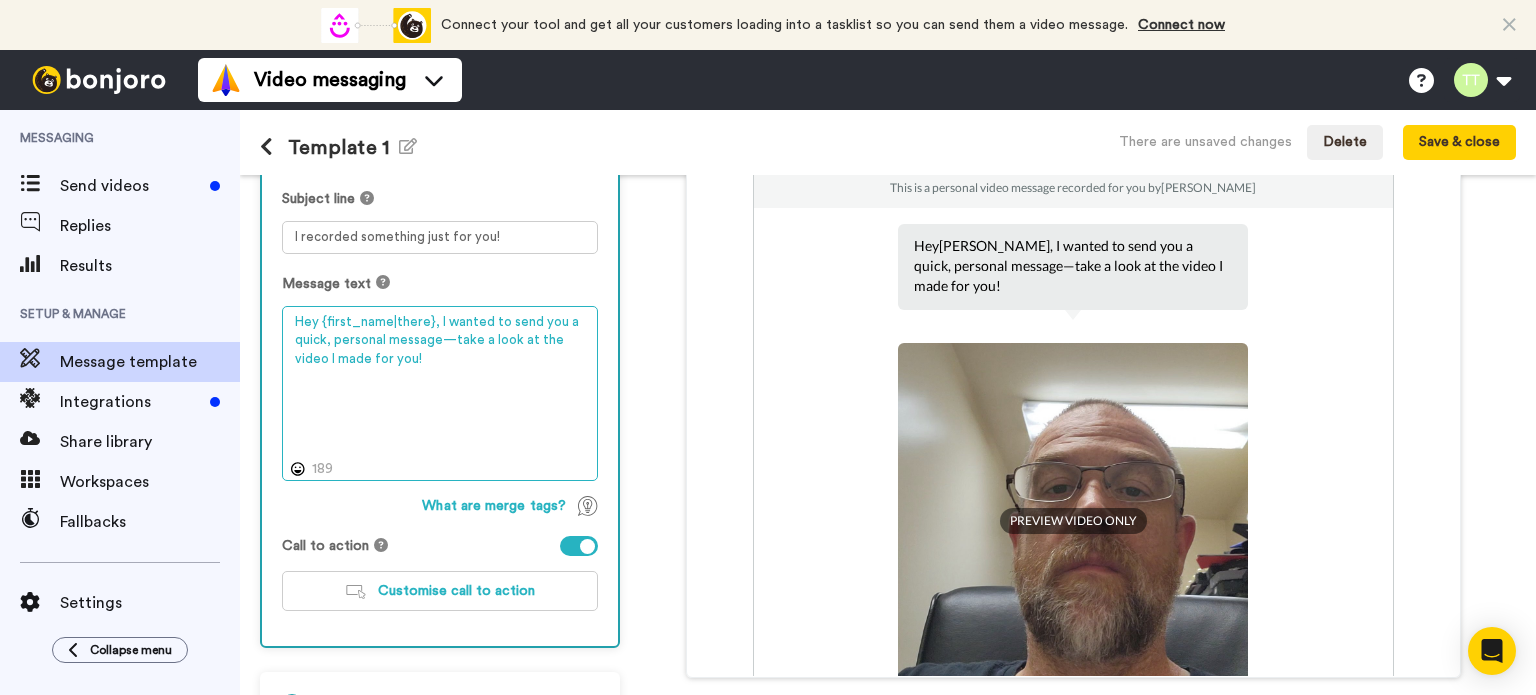 click on "Hey {first_name|there}, I wanted to send you a quick, personal message—take a look at the video I made for you!" at bounding box center (440, 394) 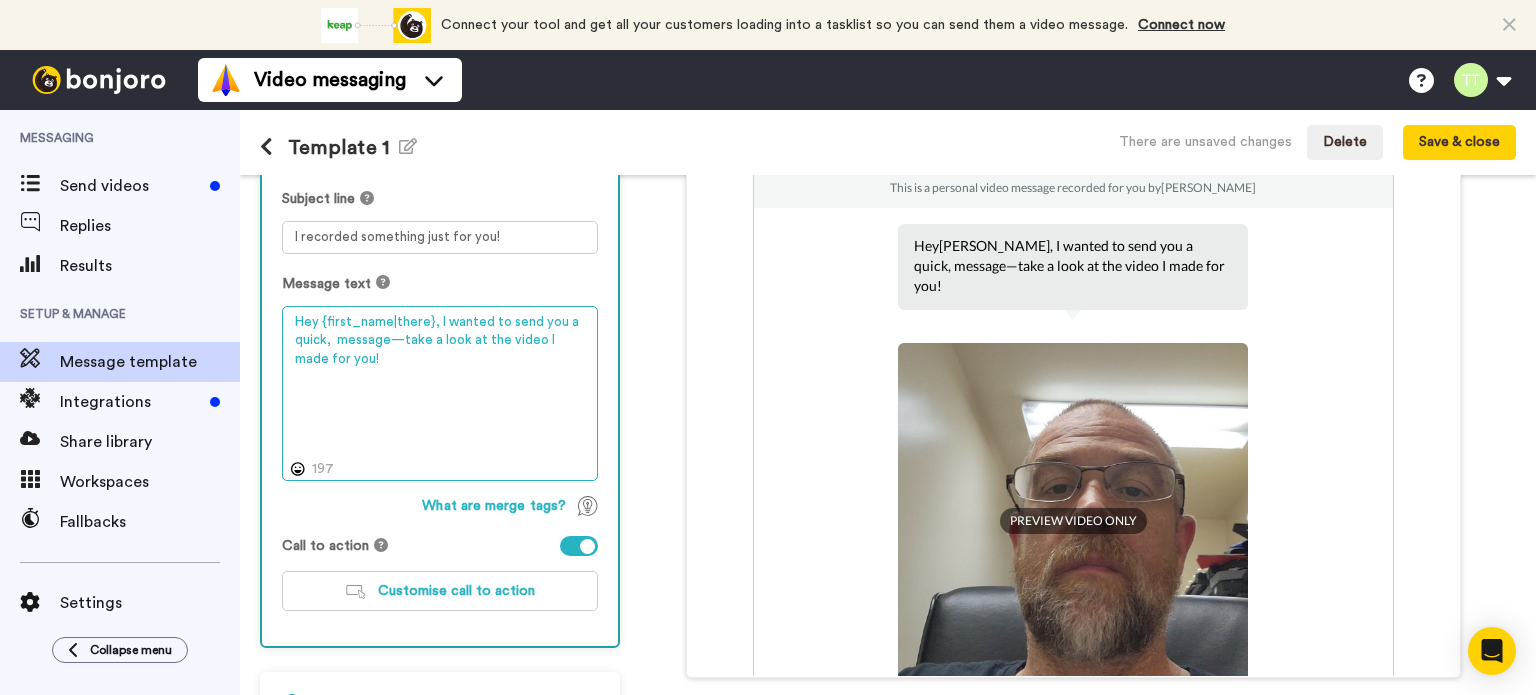 scroll, scrollTop: 298, scrollLeft: 0, axis: vertical 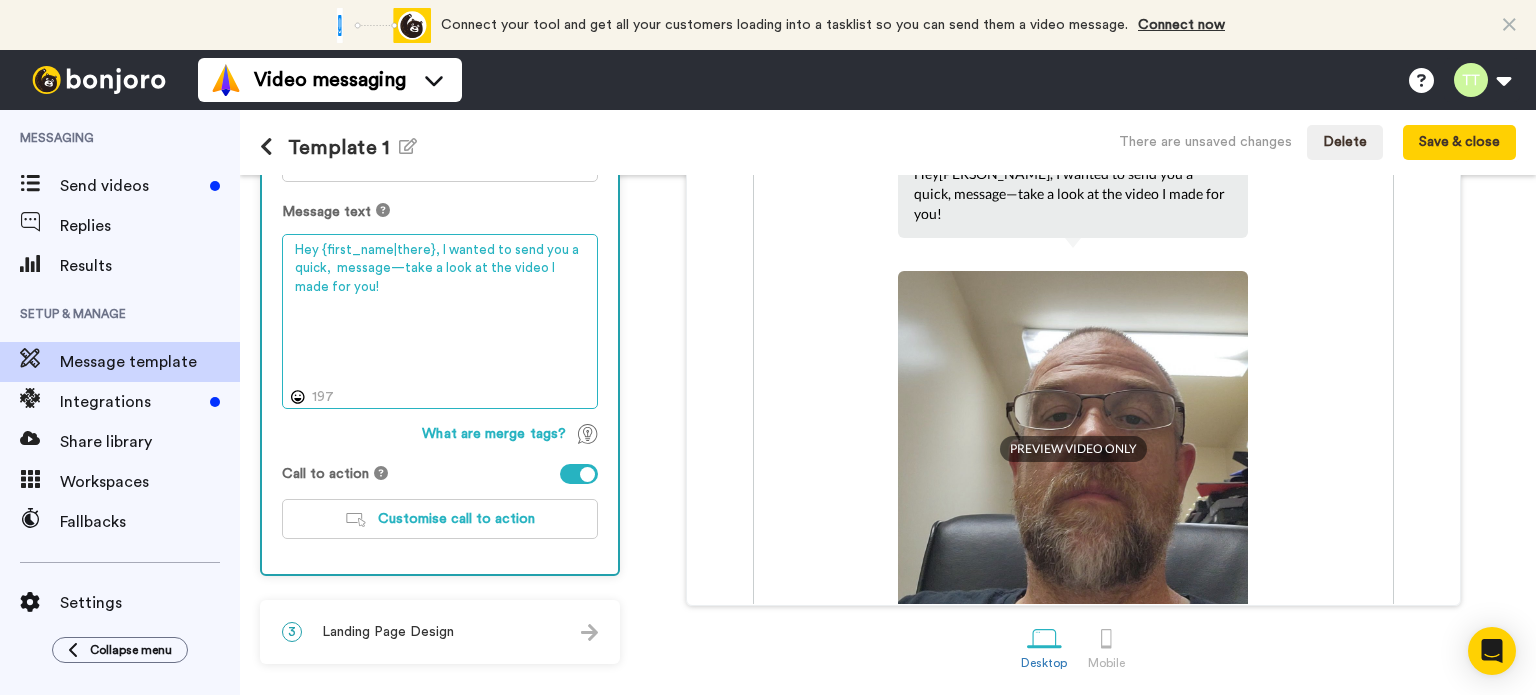 type on "Hey {first_name|there}, I wanted to send you a quick,  message—take a look at the video I made for you!" 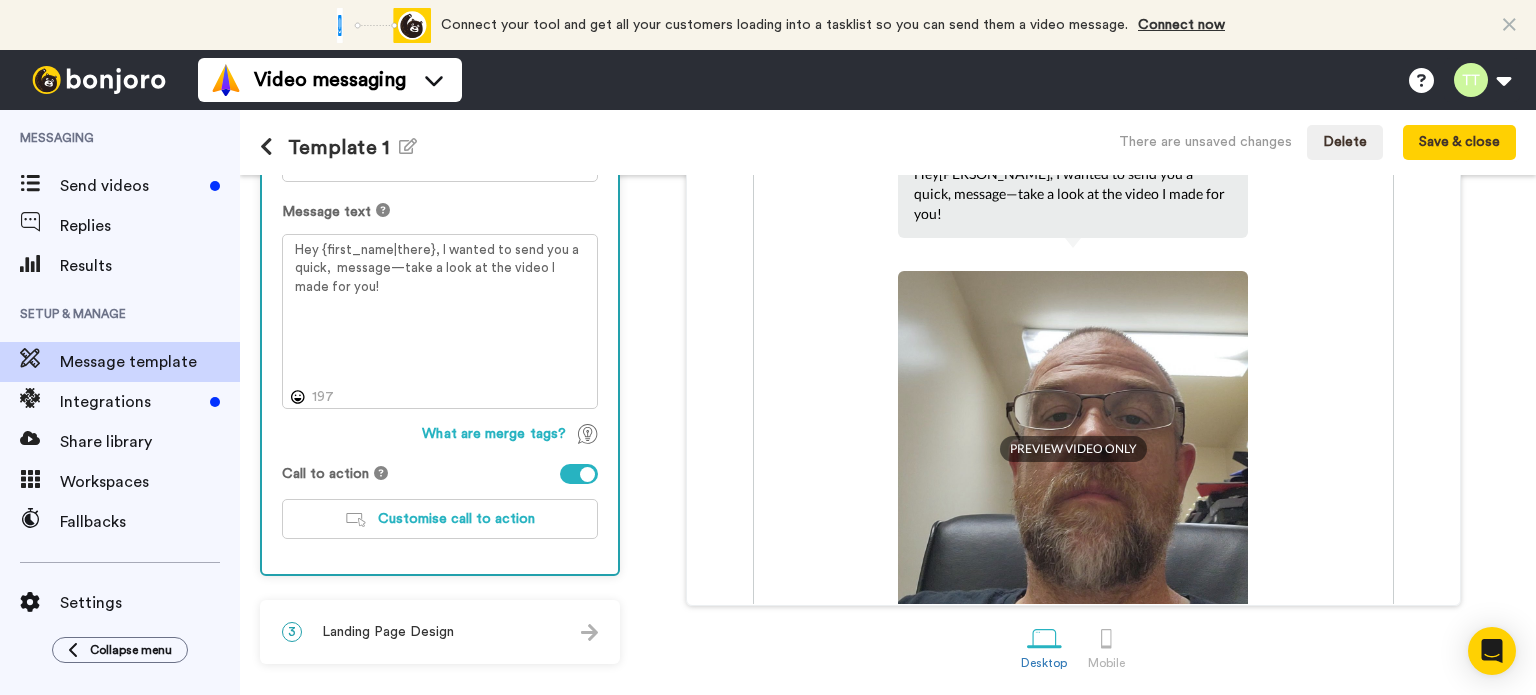 click on "What are merge tags?" at bounding box center [440, 434] 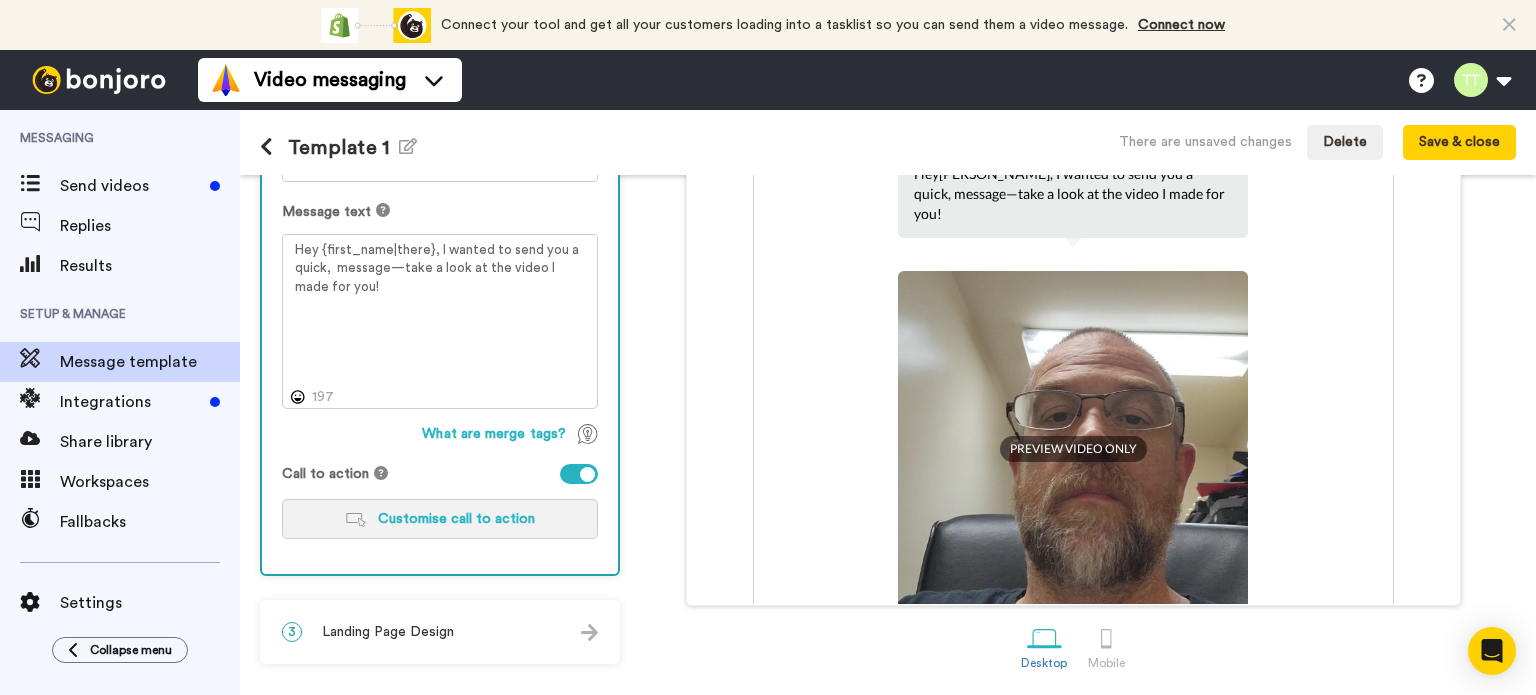 click on "Customise call to action" at bounding box center [456, 519] 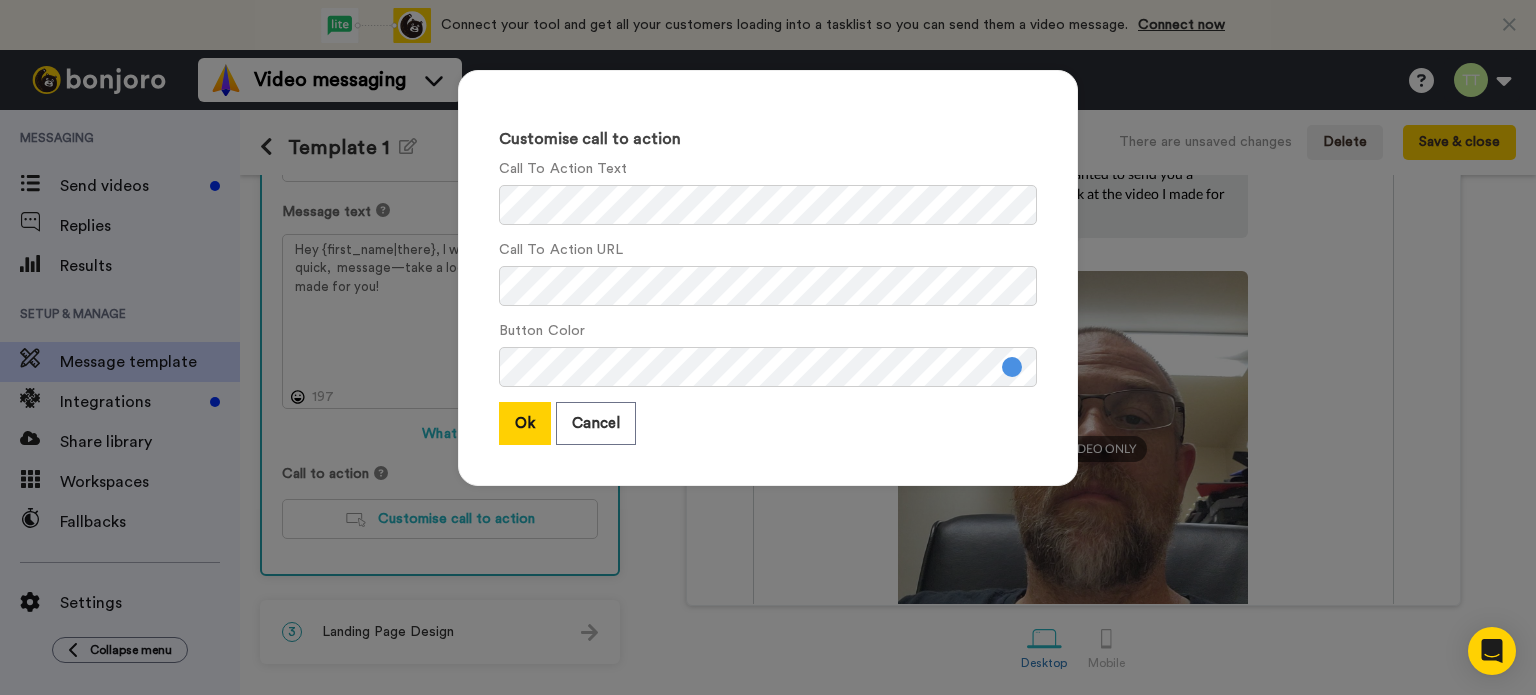 click at bounding box center [1012, 367] 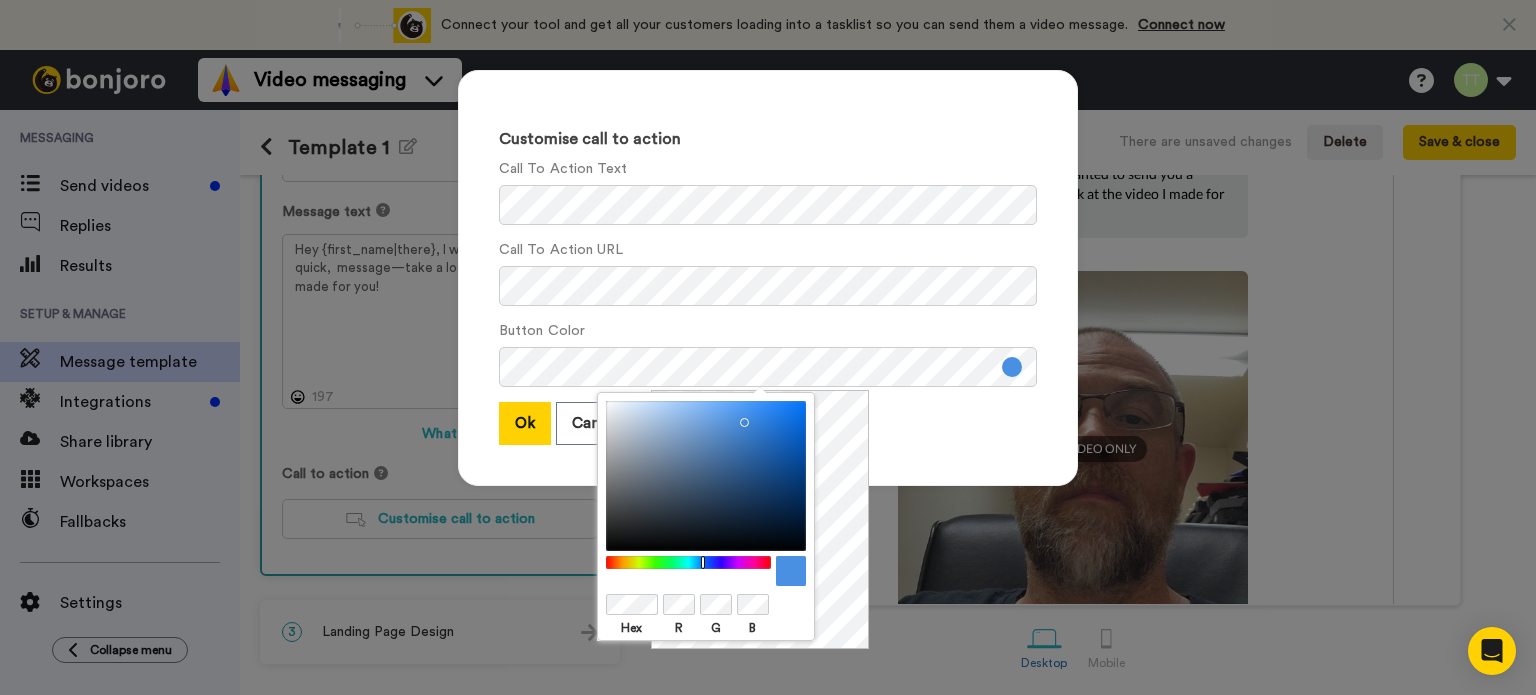 click at bounding box center (689, 562) 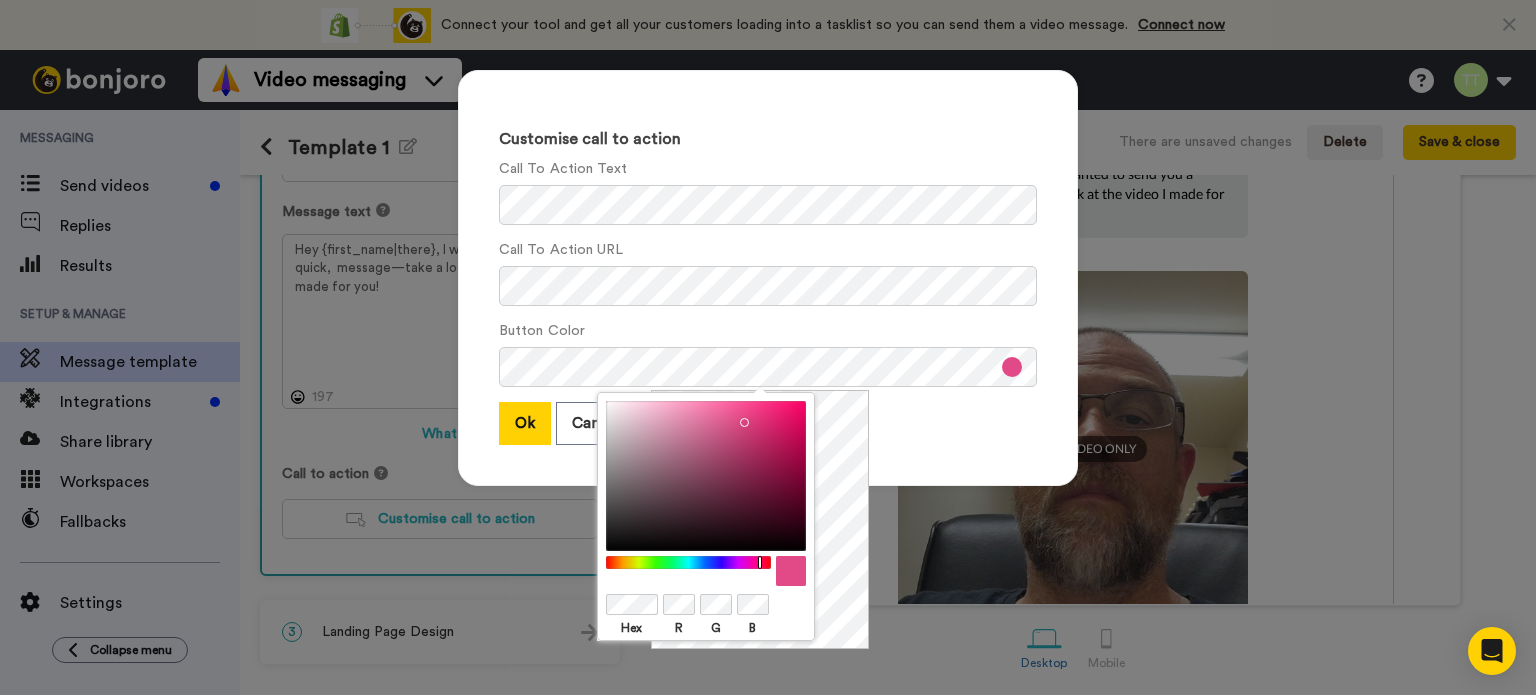 click at bounding box center [689, 562] 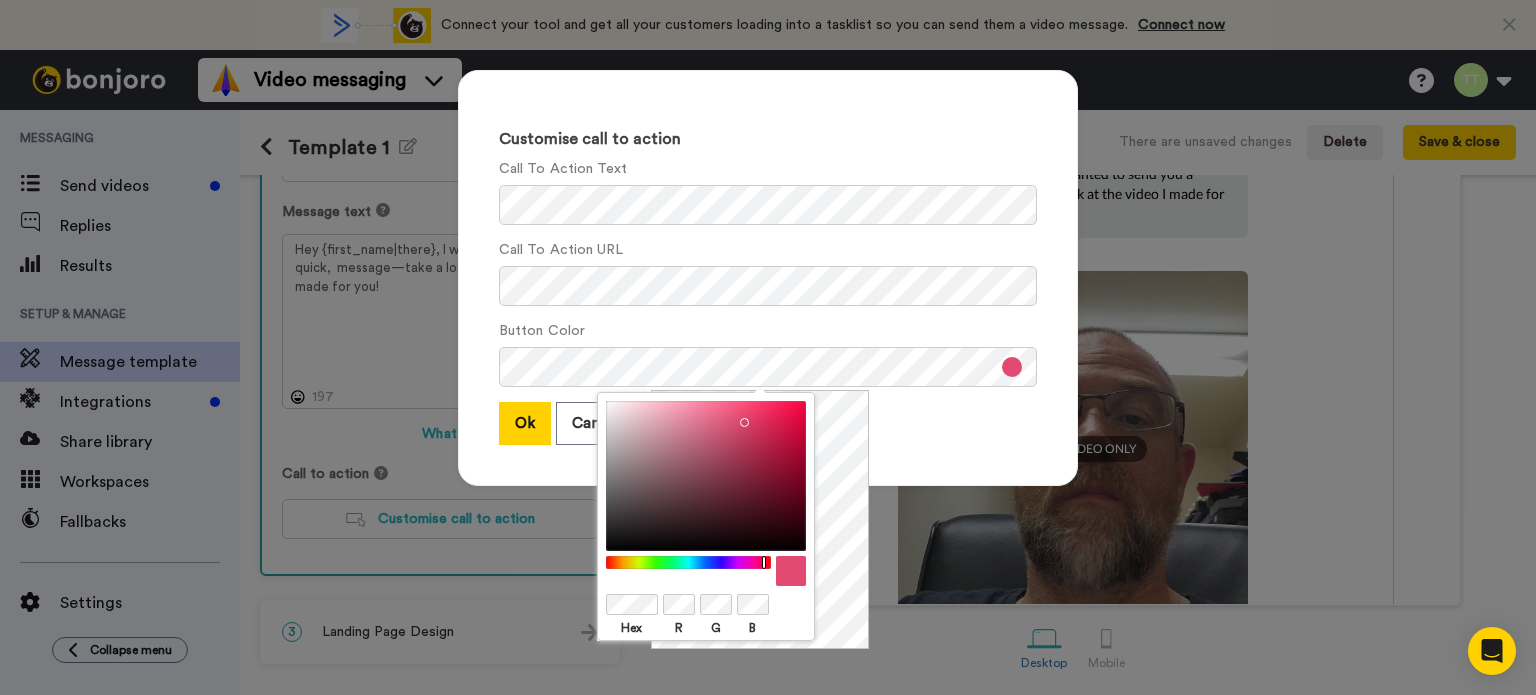 click at bounding box center [689, 562] 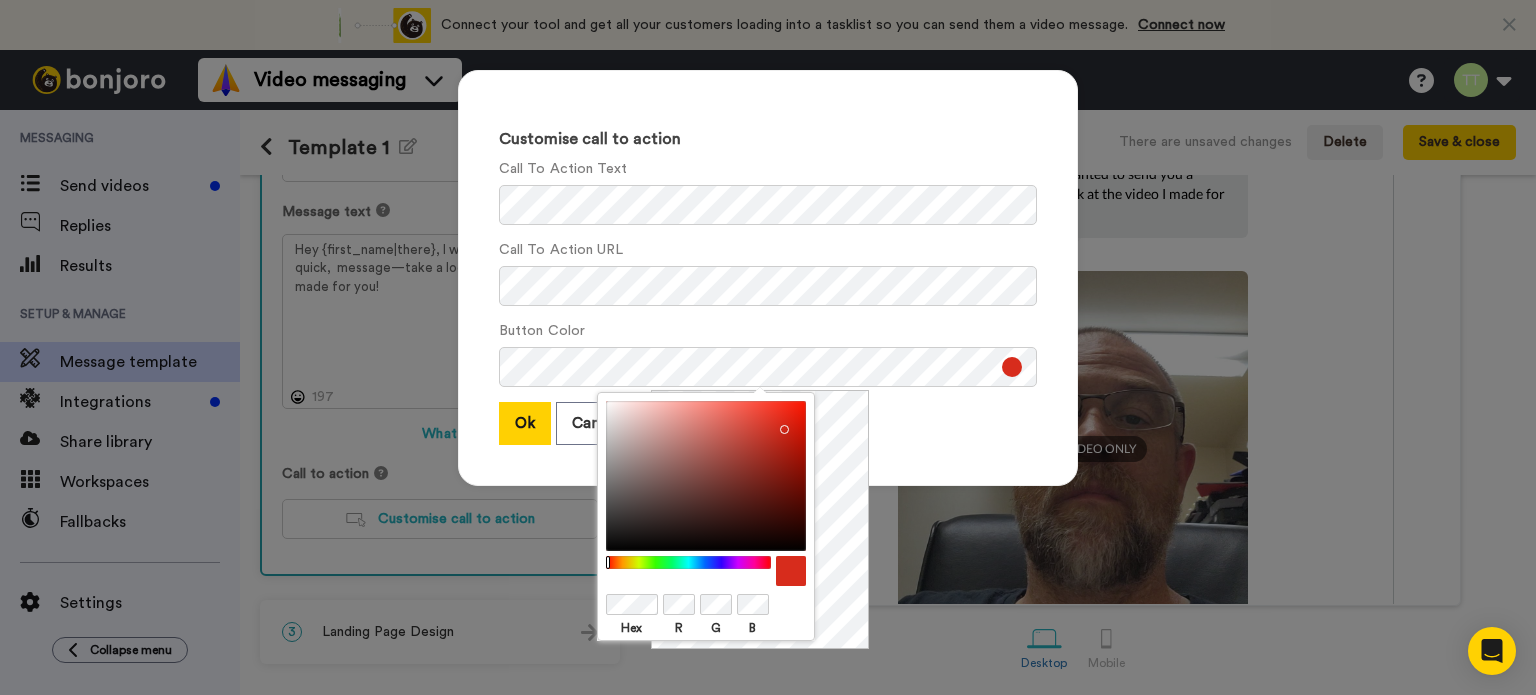 drag, startPoint x: 747, startPoint y: 427, endPoint x: 780, endPoint y: 425, distance: 33.06055 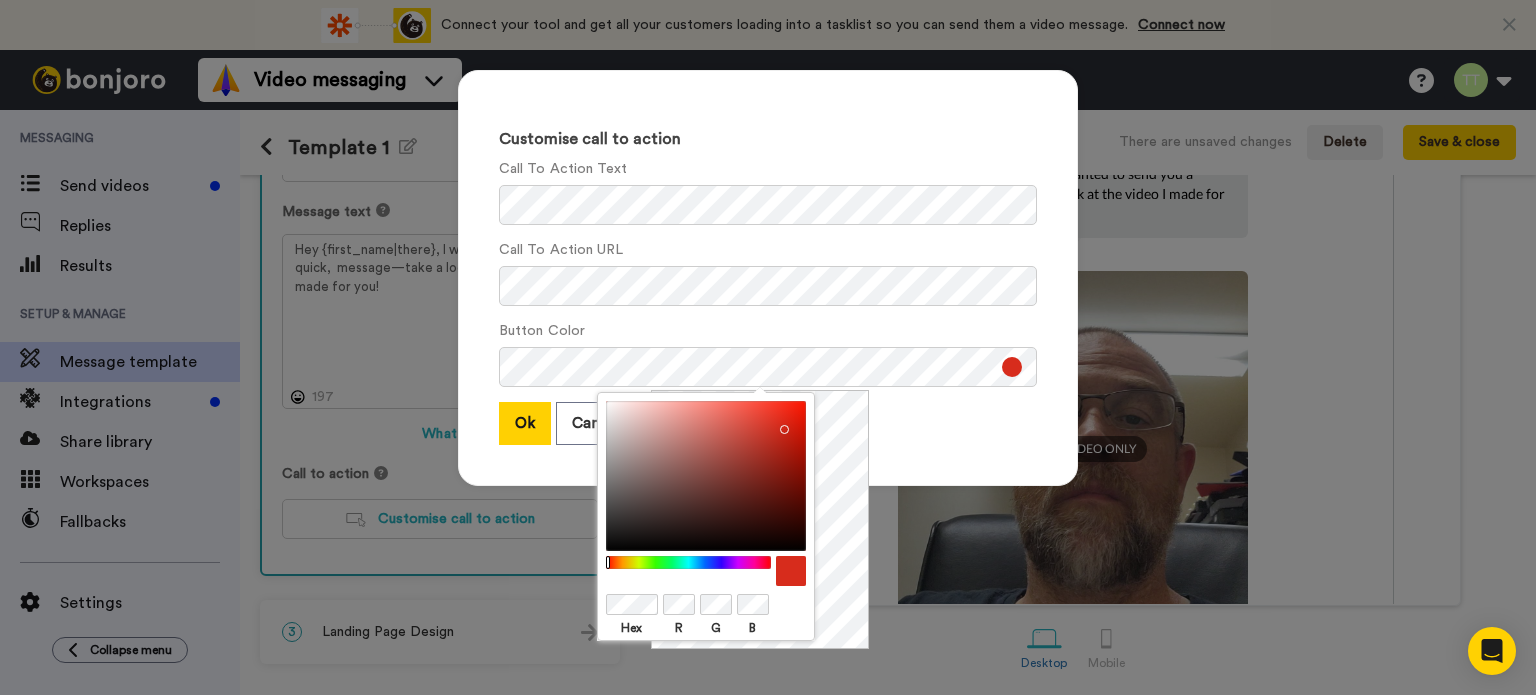click on "Customise call to action Call To Action Text Call To Action URL Button Color Ok Cancel" at bounding box center [768, 278] 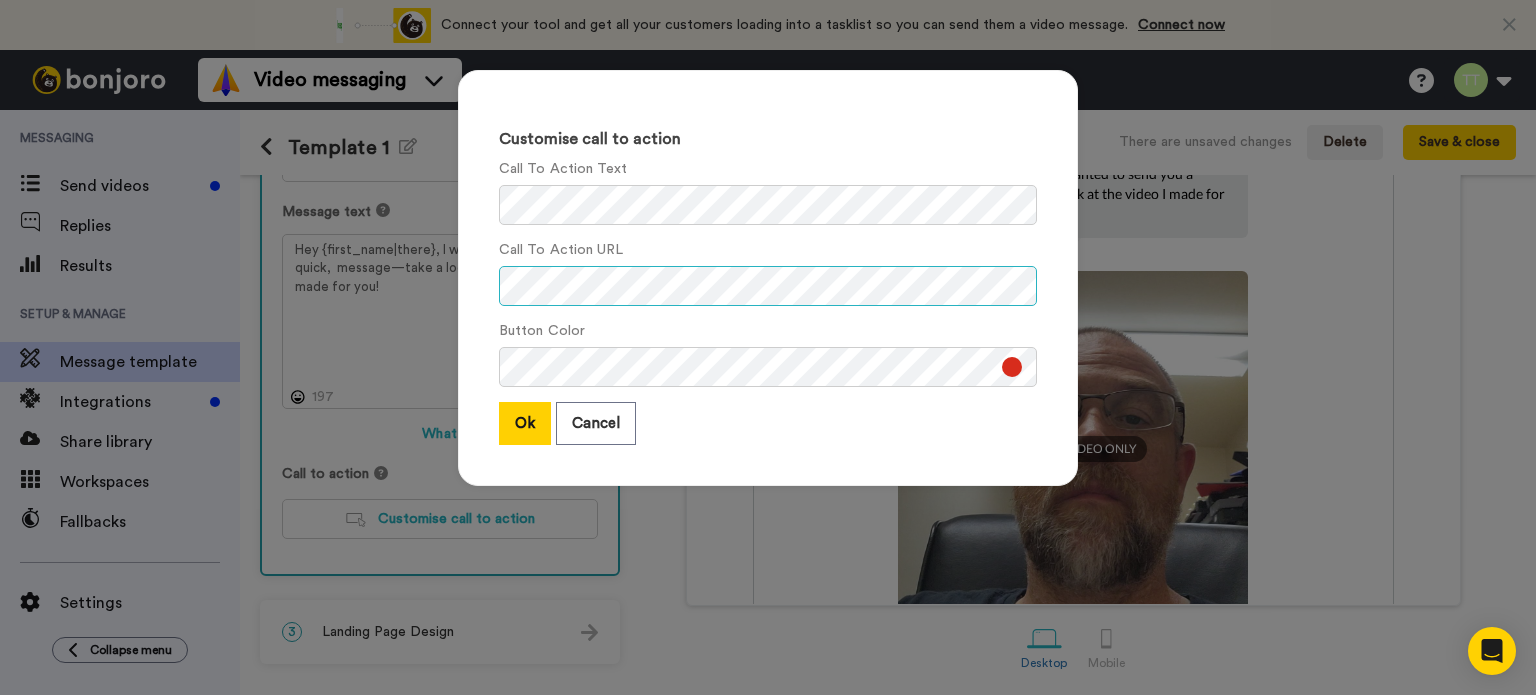 click on "Customise call to action Call To Action Text Call To Action URL Button Color Ok Cancel" at bounding box center [768, 278] 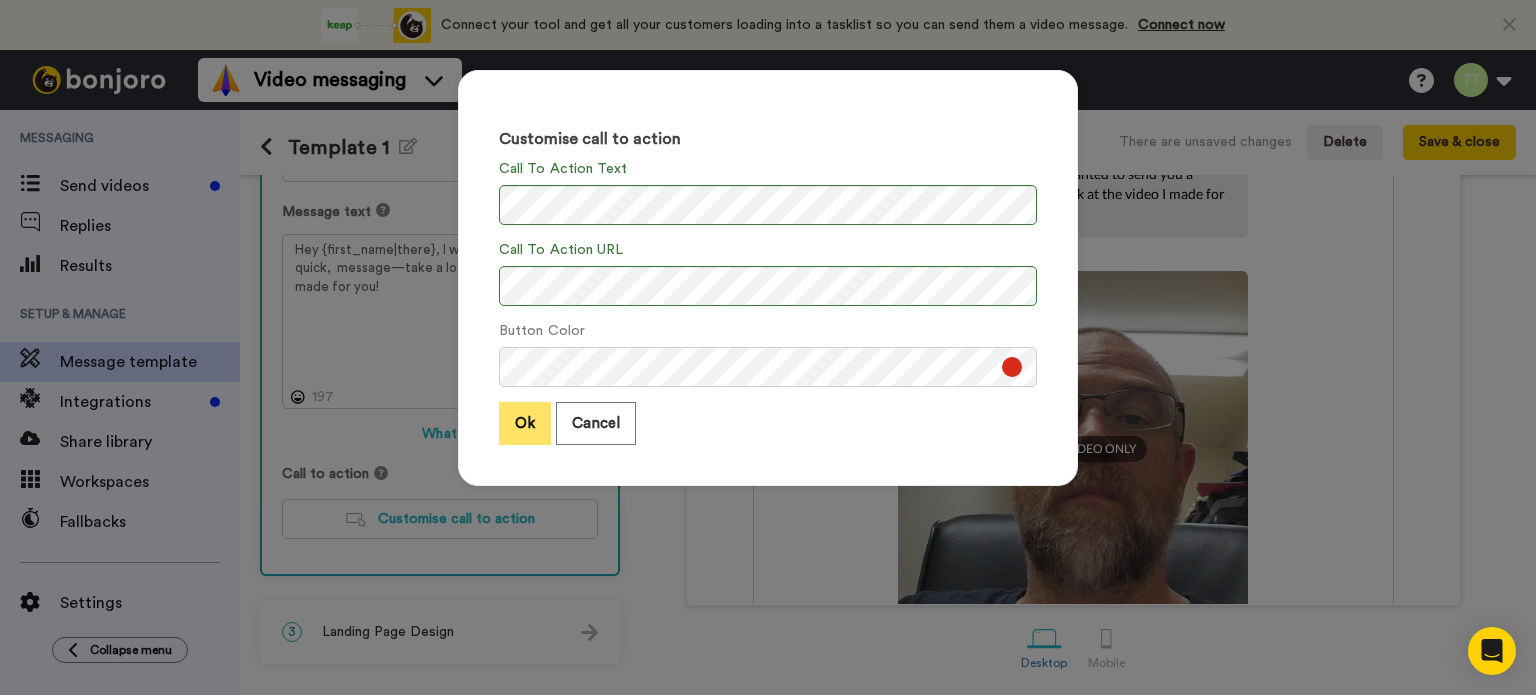 click on "Ok" at bounding box center (525, 423) 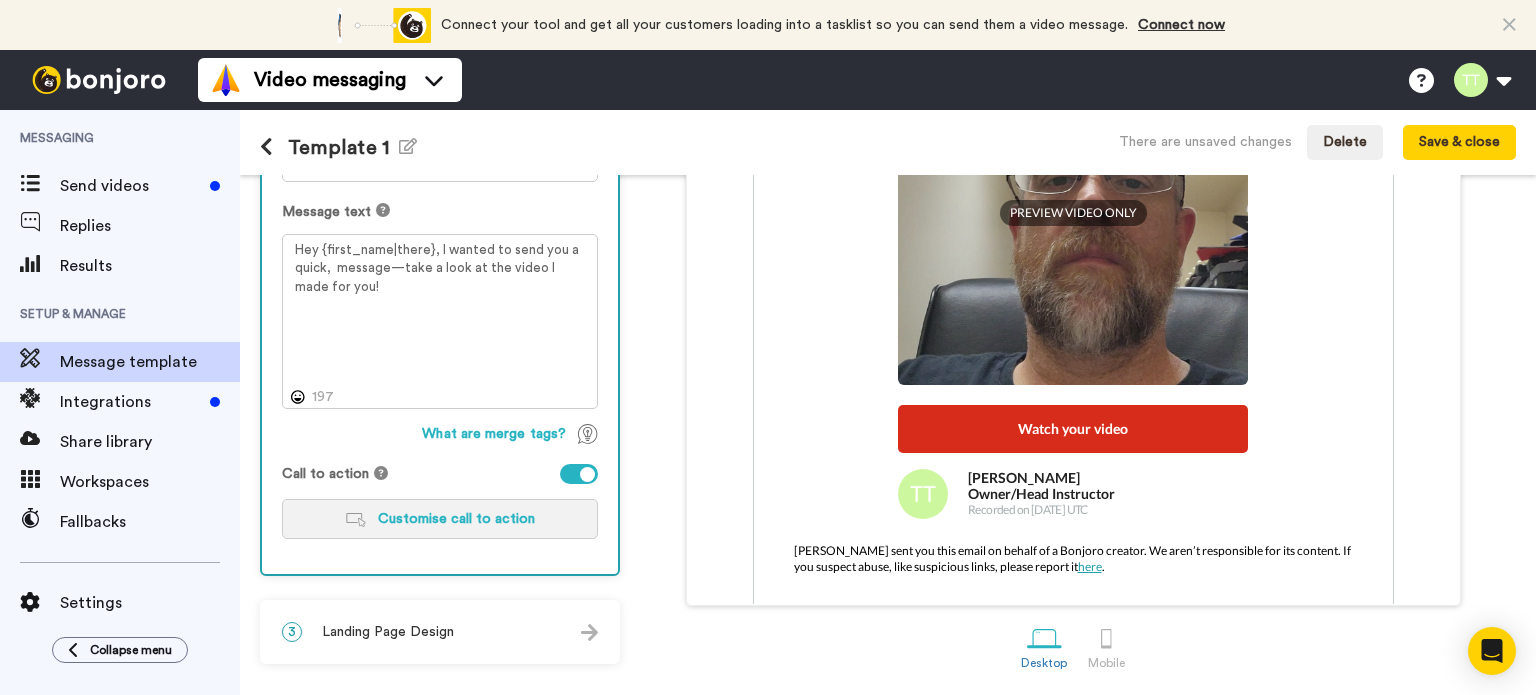 scroll, scrollTop: 0, scrollLeft: 0, axis: both 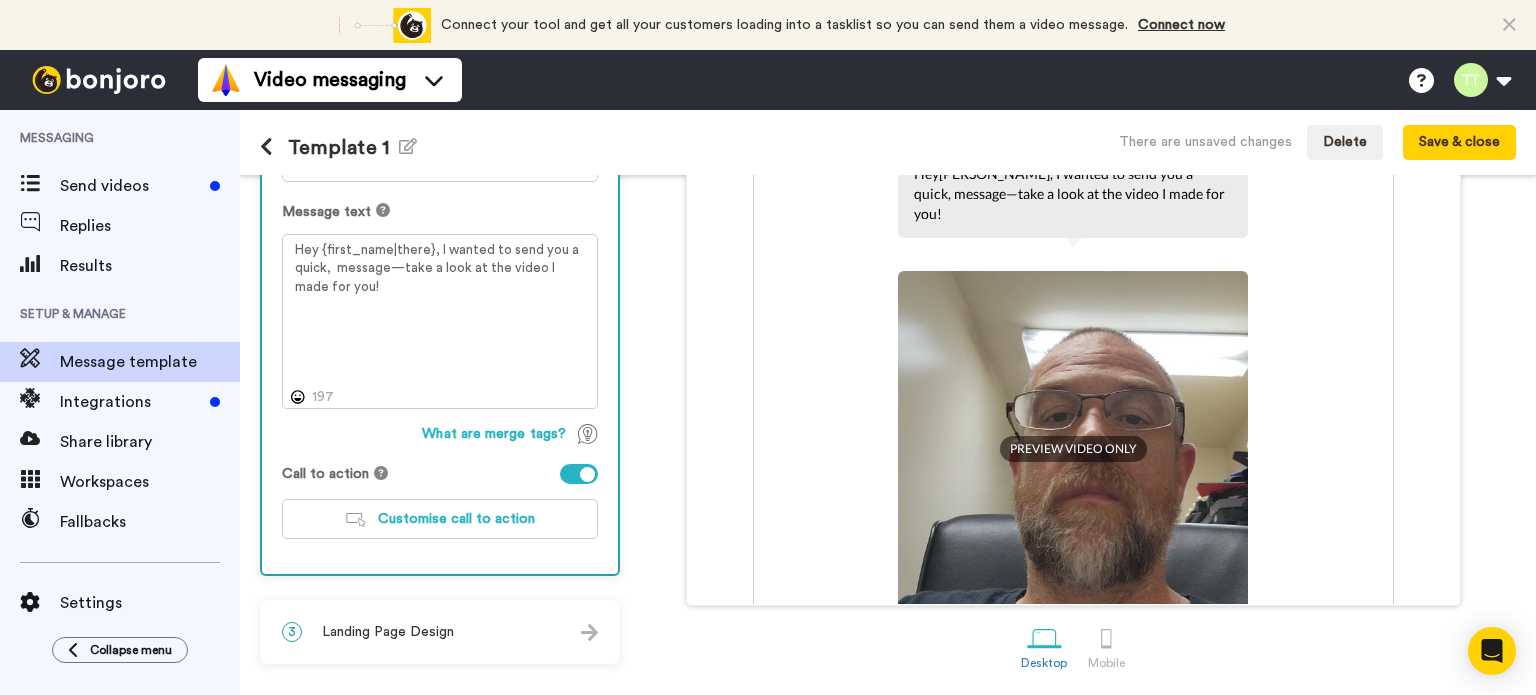click on "3 Landing Page Design" at bounding box center [440, 632] 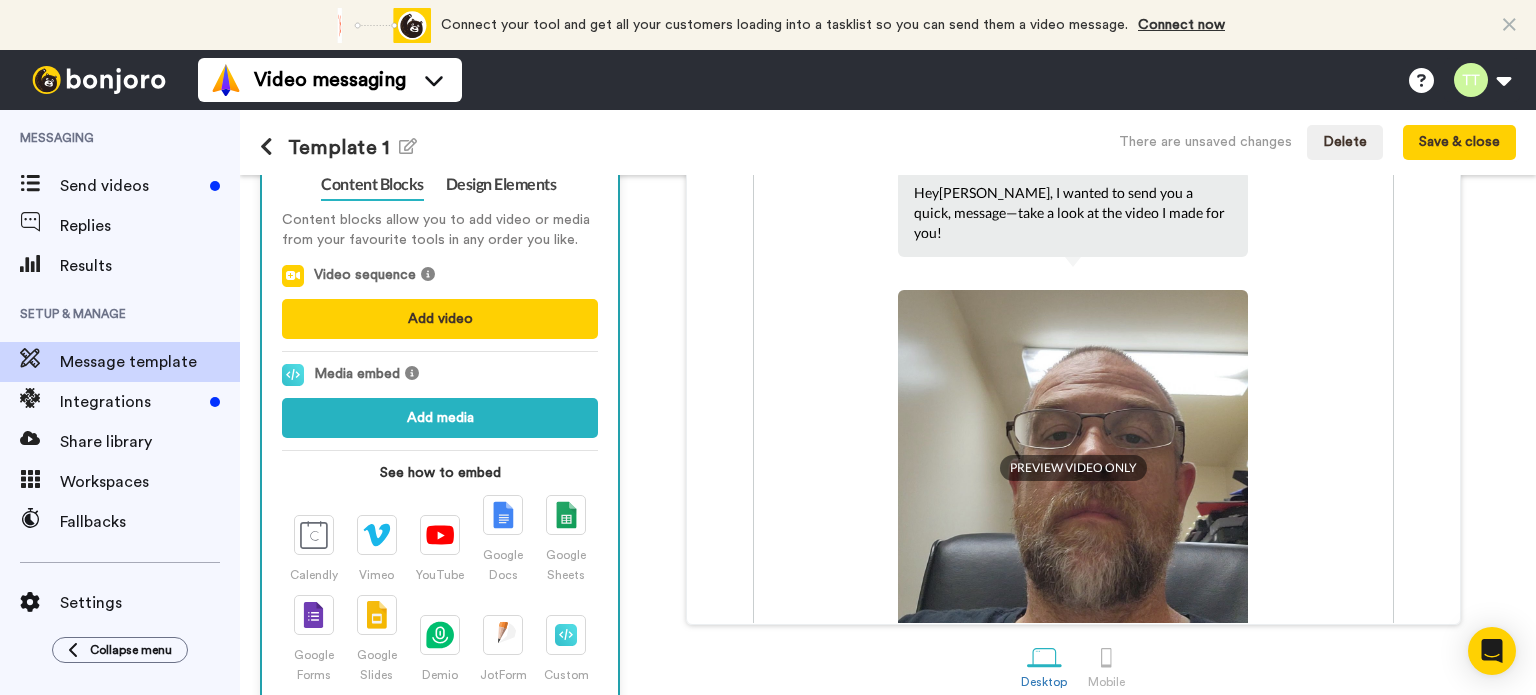 scroll, scrollTop: 278, scrollLeft: 0, axis: vertical 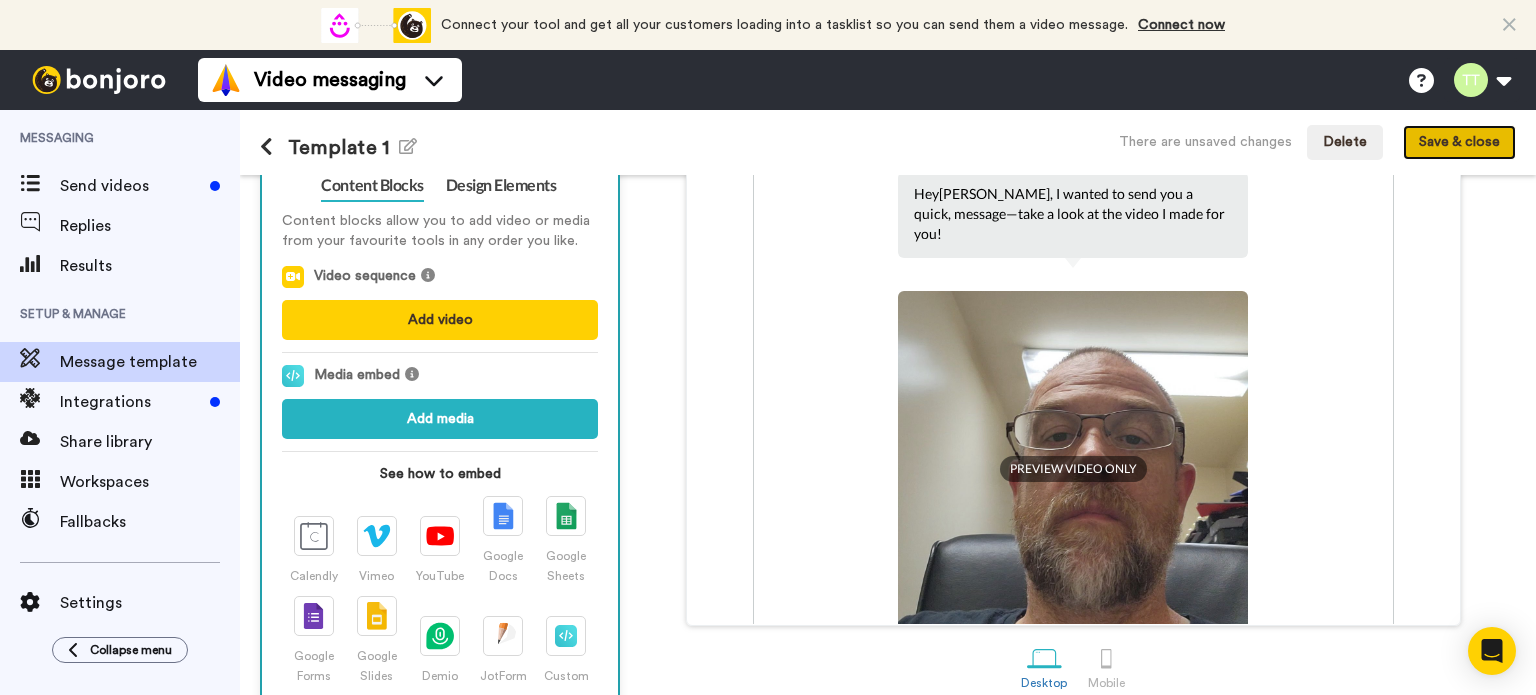 click on "Save & close" at bounding box center [1459, 143] 